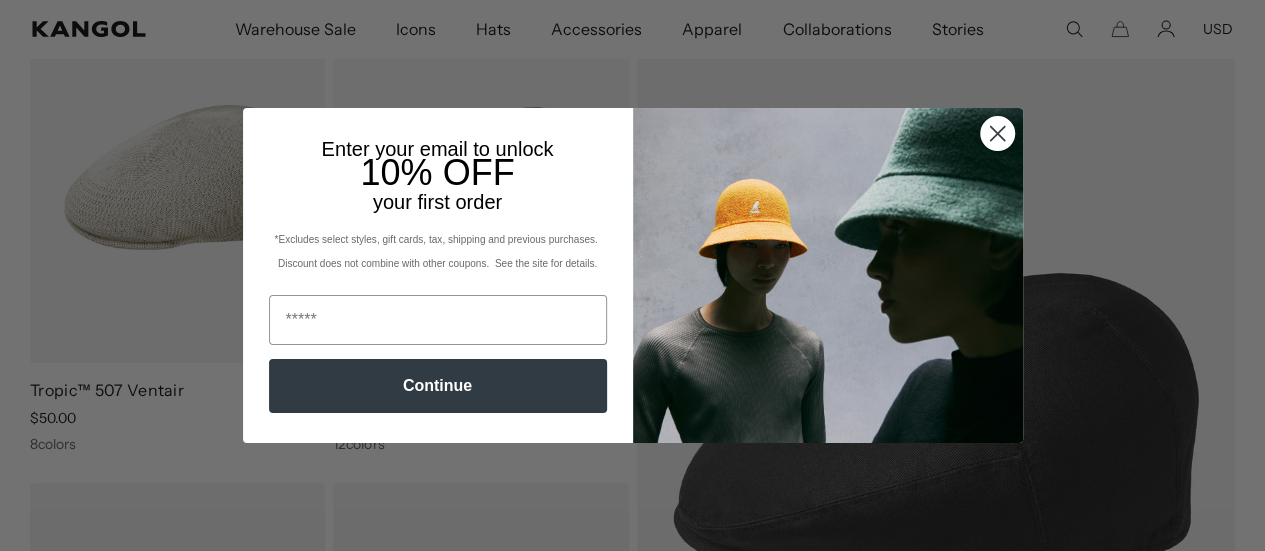 scroll, scrollTop: 228, scrollLeft: 0, axis: vertical 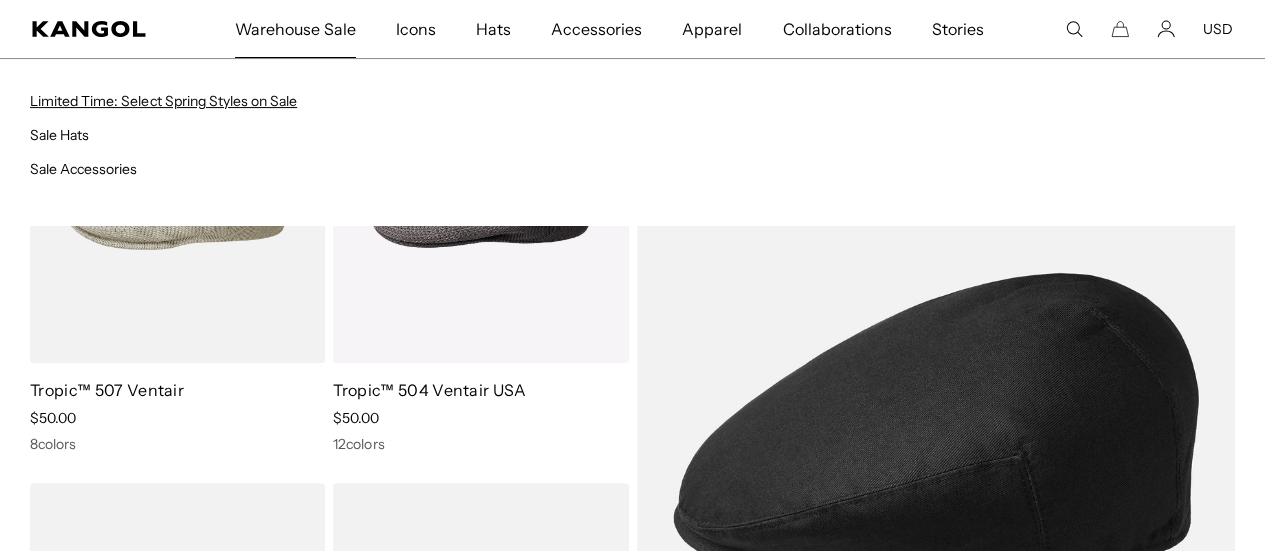 click on "Limited Time: Select Spring Styles on Sale" at bounding box center [163, 101] 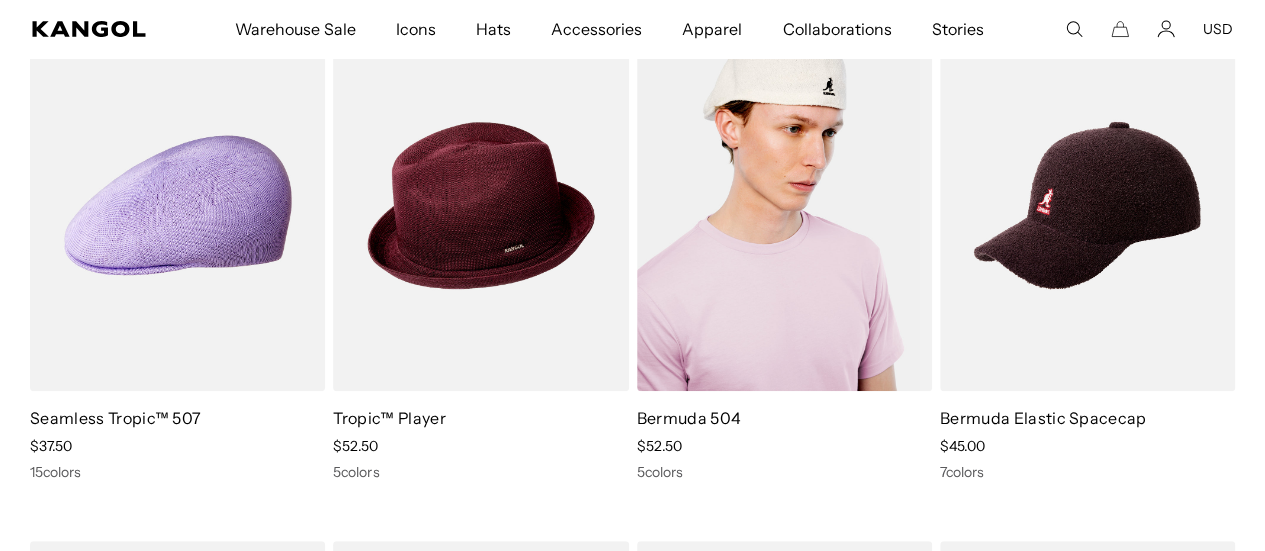 scroll, scrollTop: 0, scrollLeft: 0, axis: both 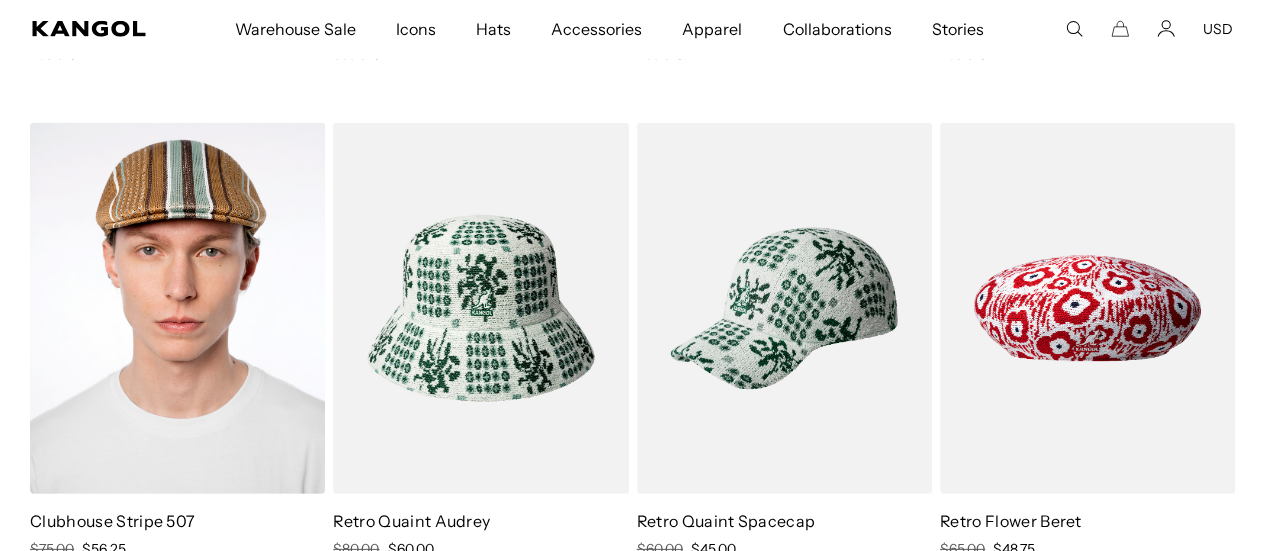 click at bounding box center [177, 308] 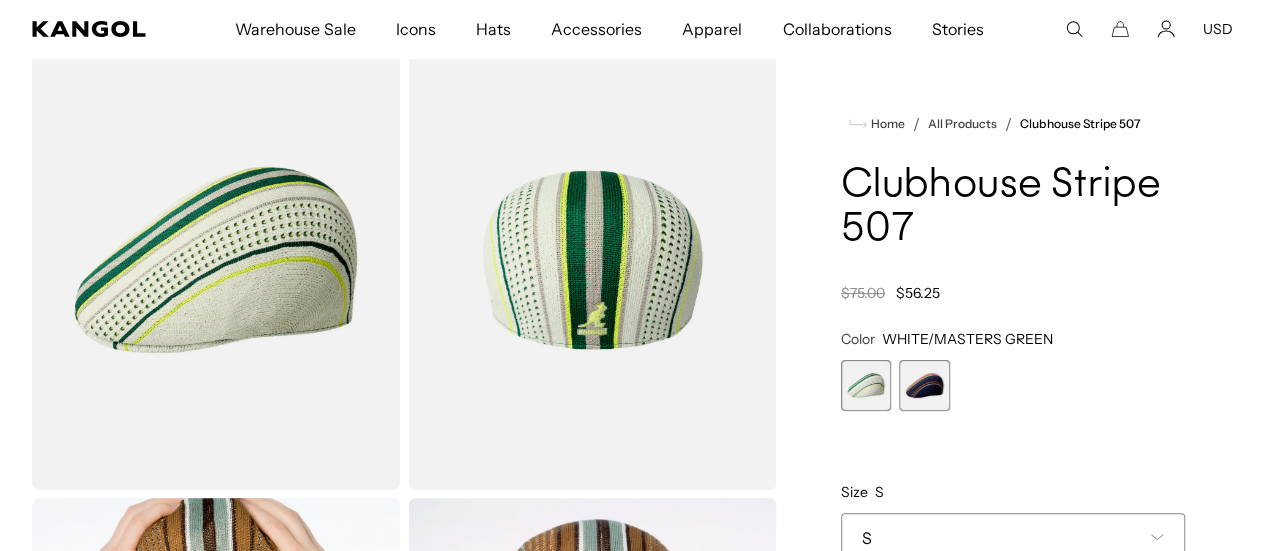 scroll, scrollTop: 100, scrollLeft: 0, axis: vertical 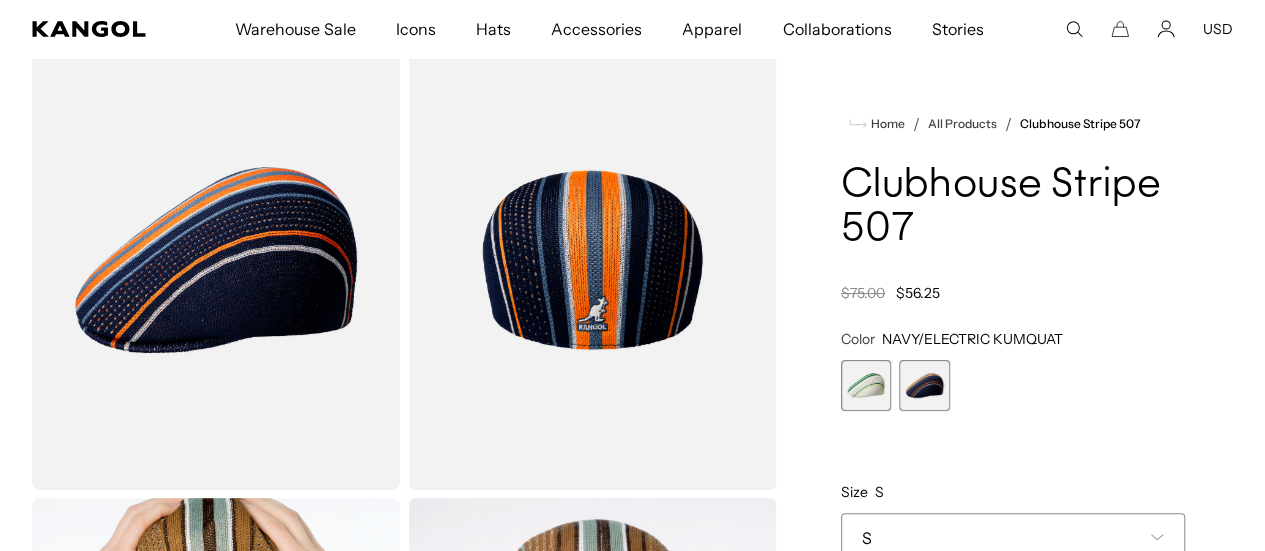 click on "WHITE/MASTERS GREEN
Variant sold out or unavailable
NAVY/ELECTRIC KUMQUAT
Variant sold out or unavailable" at bounding box center [1013, 385] 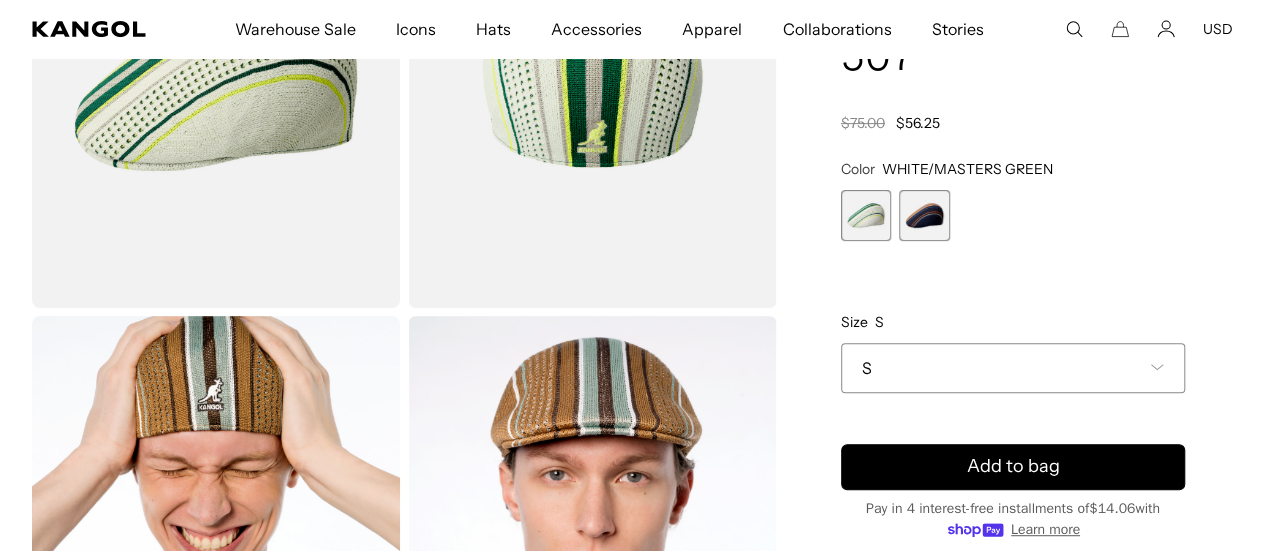 scroll, scrollTop: 500, scrollLeft: 0, axis: vertical 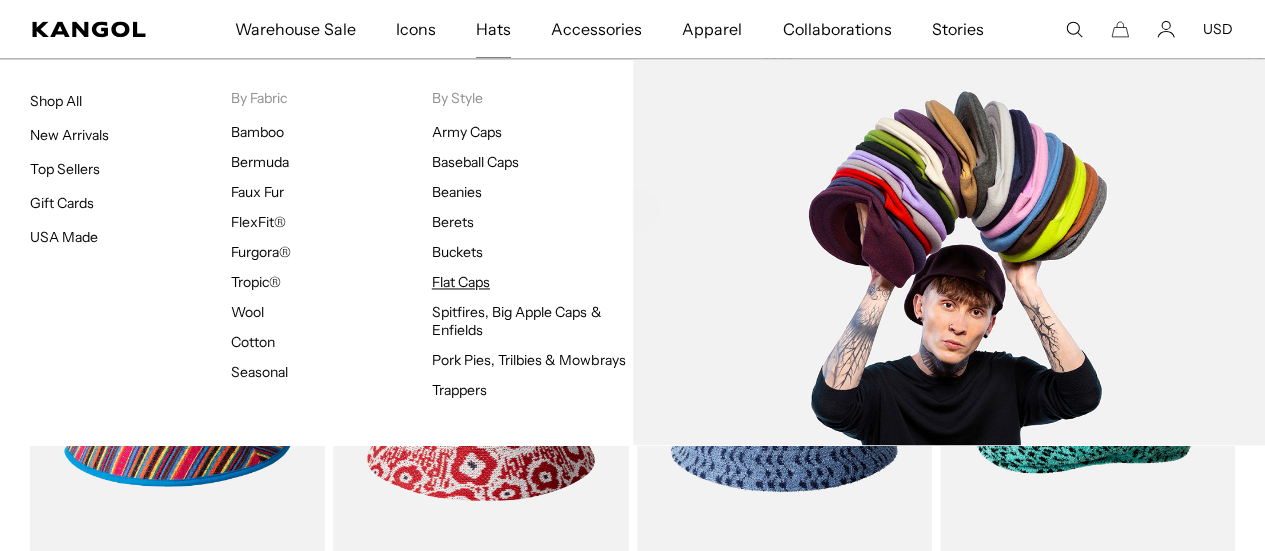 click on "Flat Caps" at bounding box center [461, 282] 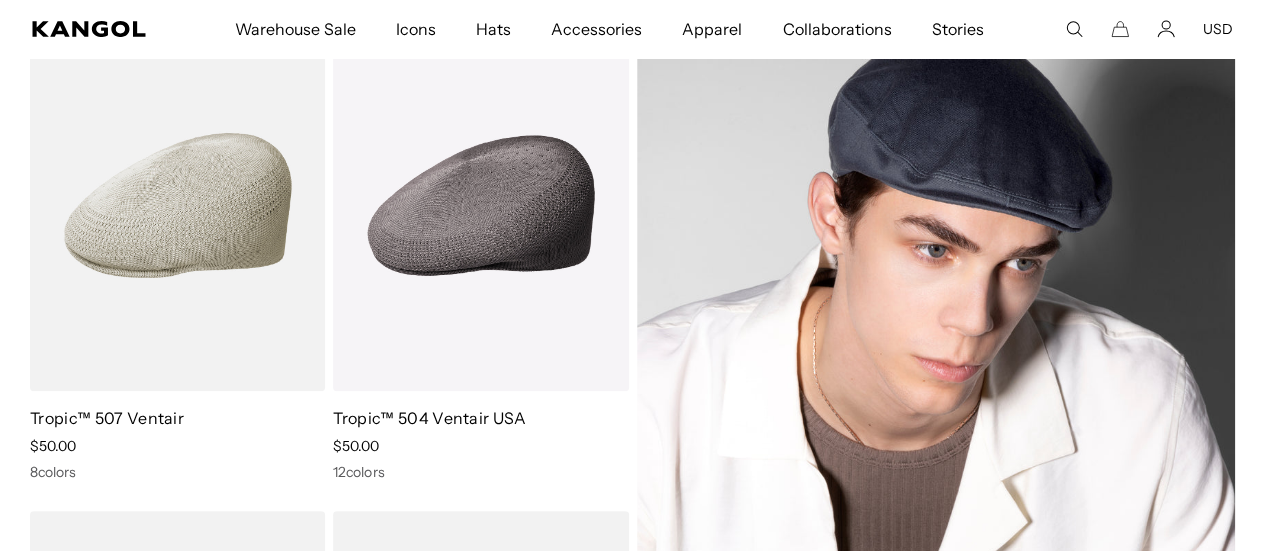 scroll, scrollTop: 0, scrollLeft: 0, axis: both 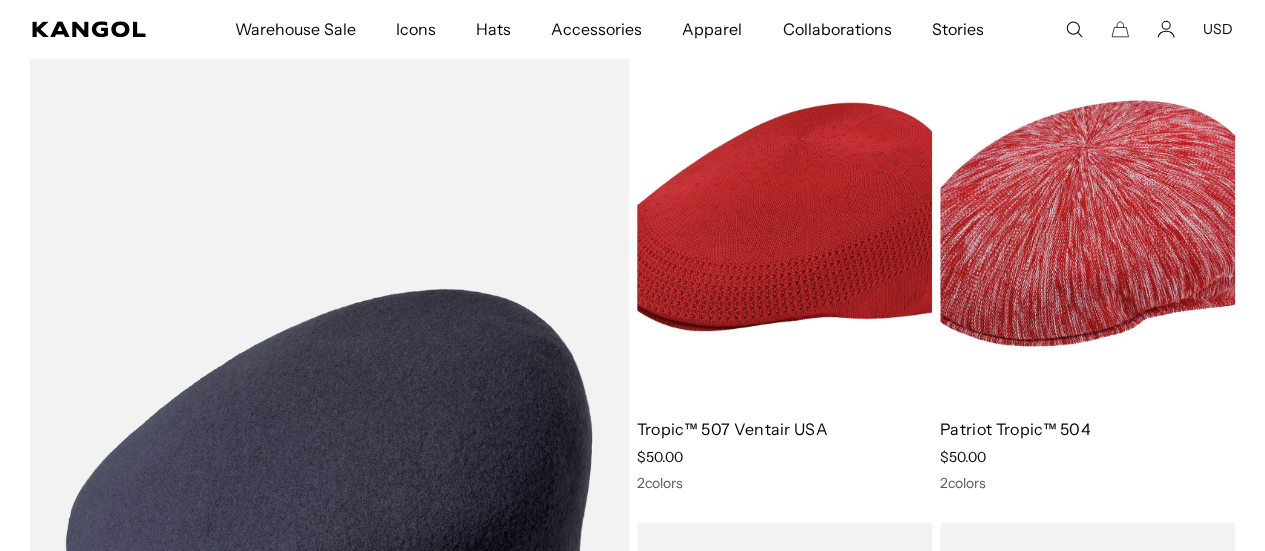 click at bounding box center [1087, 216] 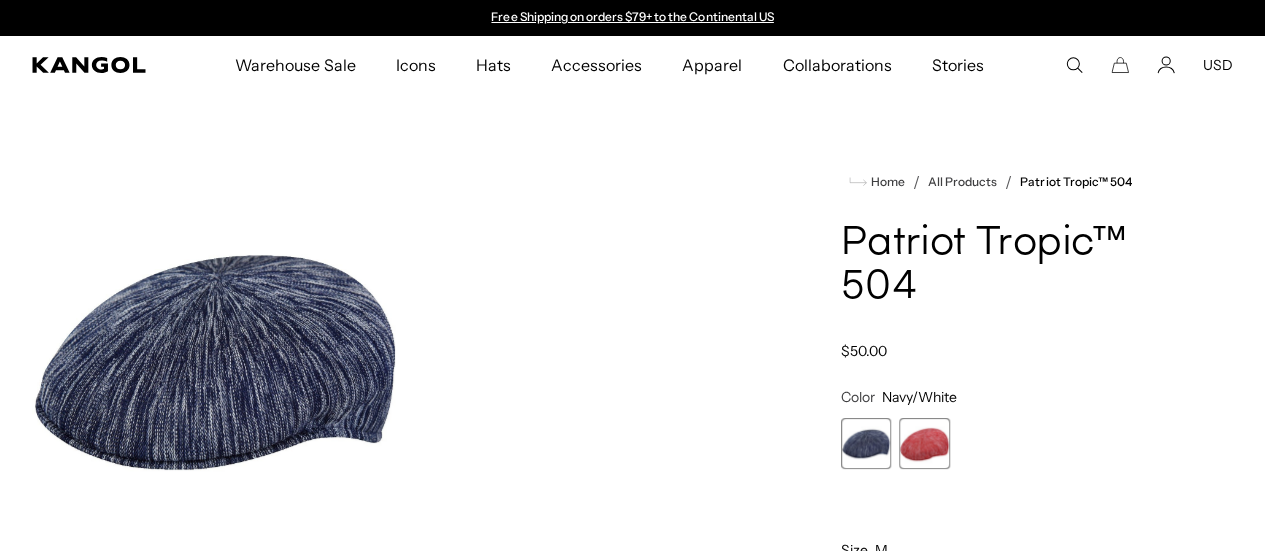 scroll, scrollTop: 0, scrollLeft: 0, axis: both 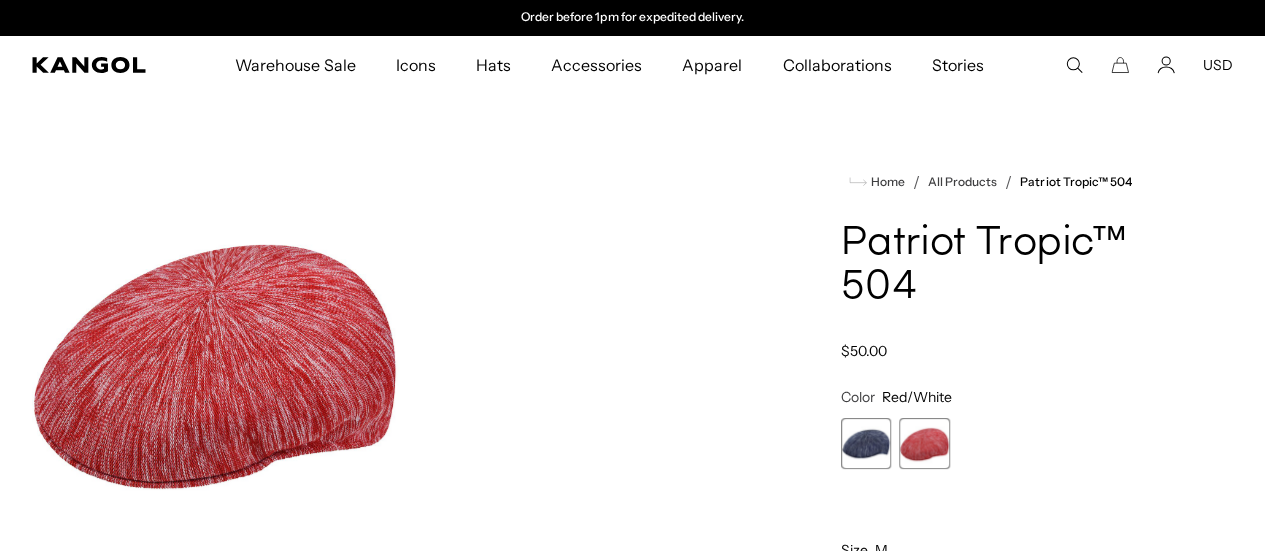 click at bounding box center [866, 443] 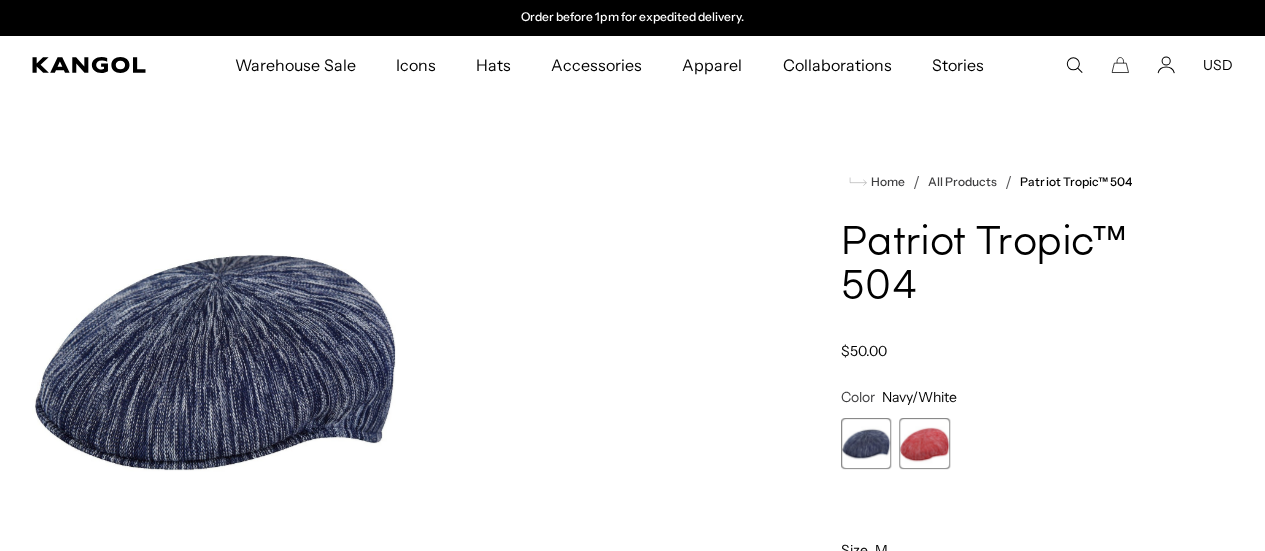 scroll, scrollTop: 200, scrollLeft: 0, axis: vertical 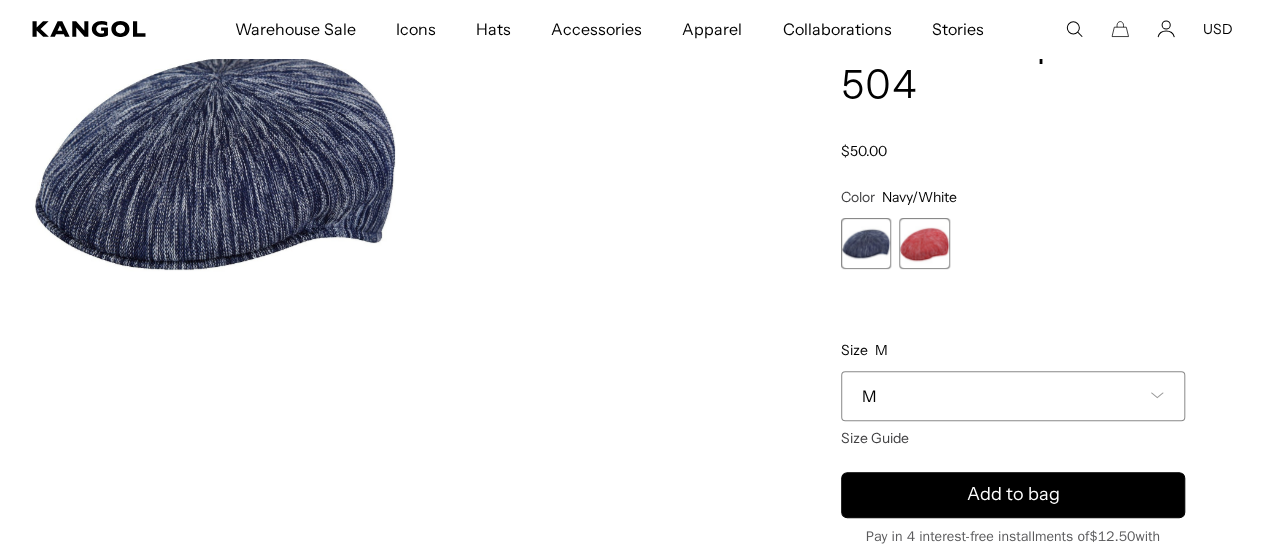 click on "M" at bounding box center [1013, 396] 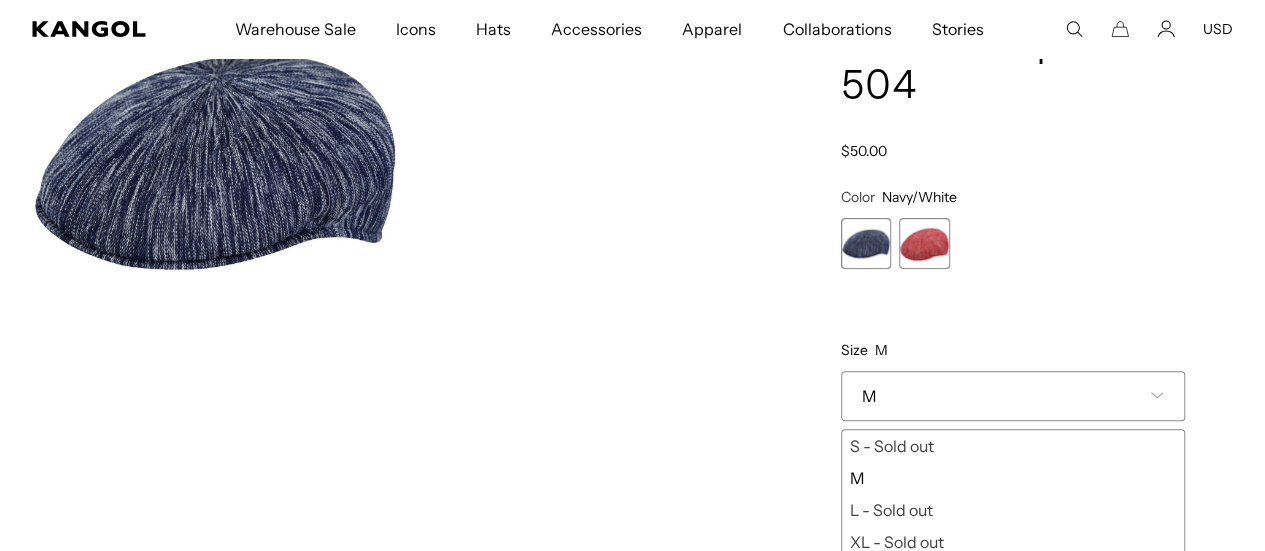 scroll, scrollTop: 0, scrollLeft: 0, axis: both 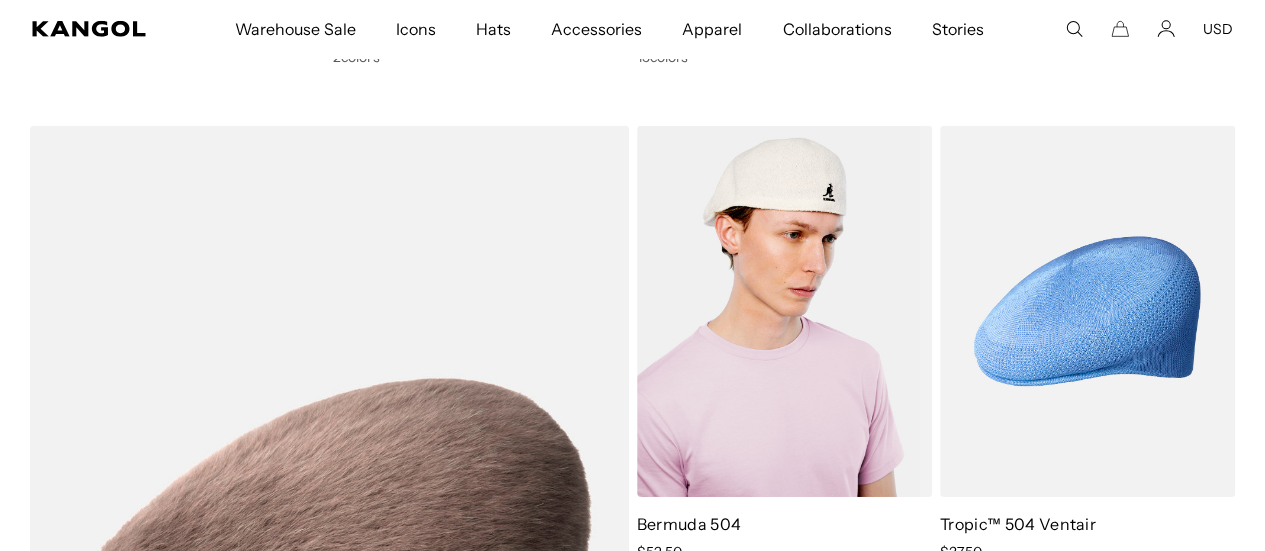 click at bounding box center [784, 311] 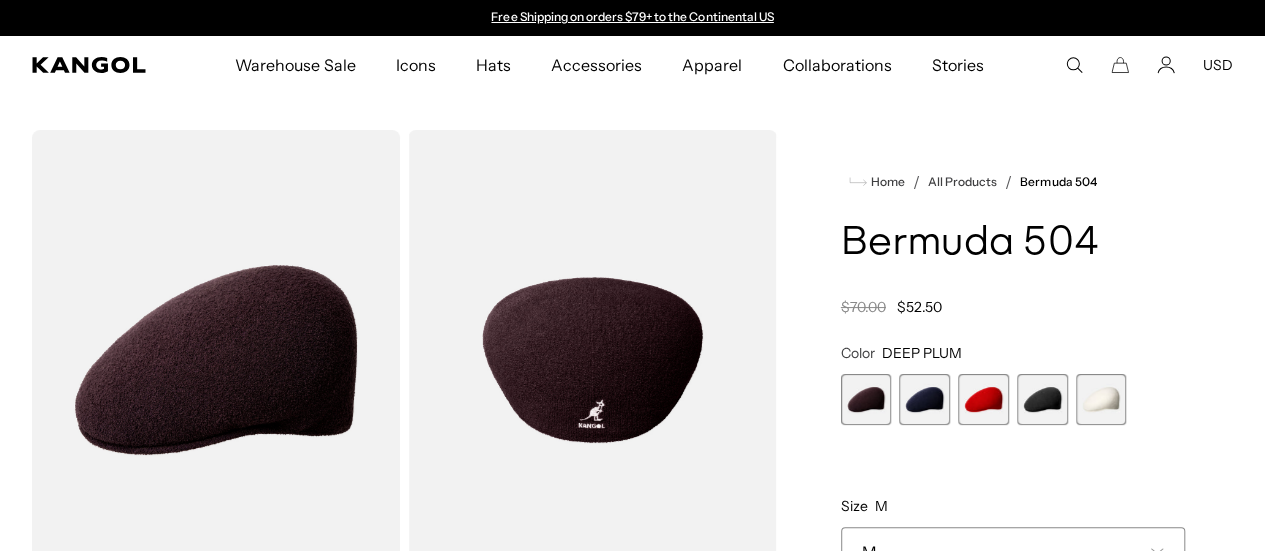 scroll, scrollTop: 0, scrollLeft: 0, axis: both 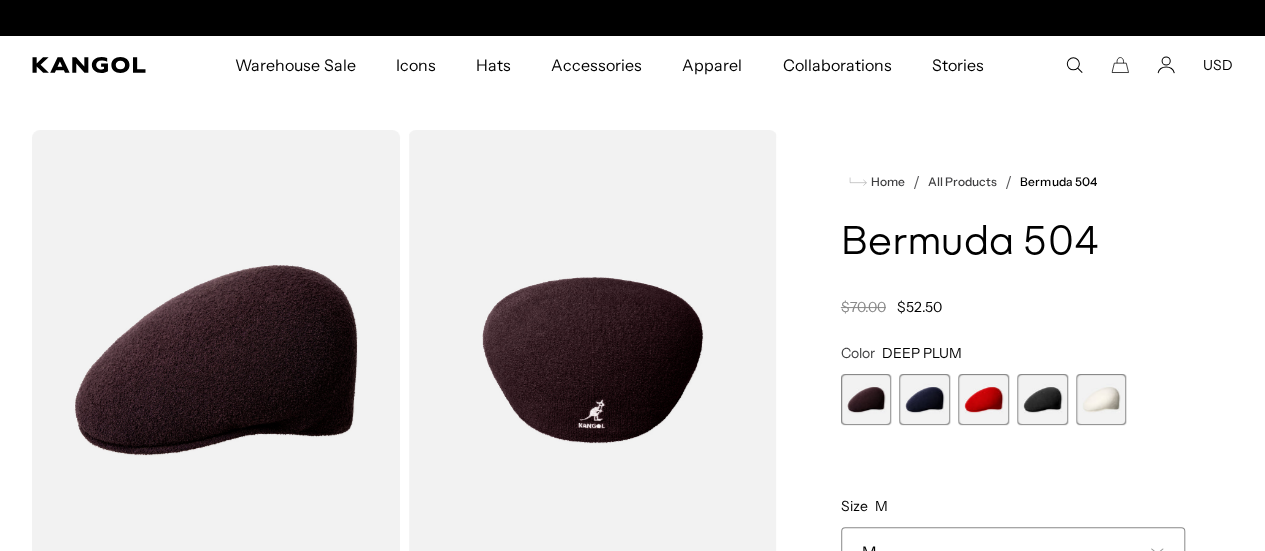 click at bounding box center (866, 399) 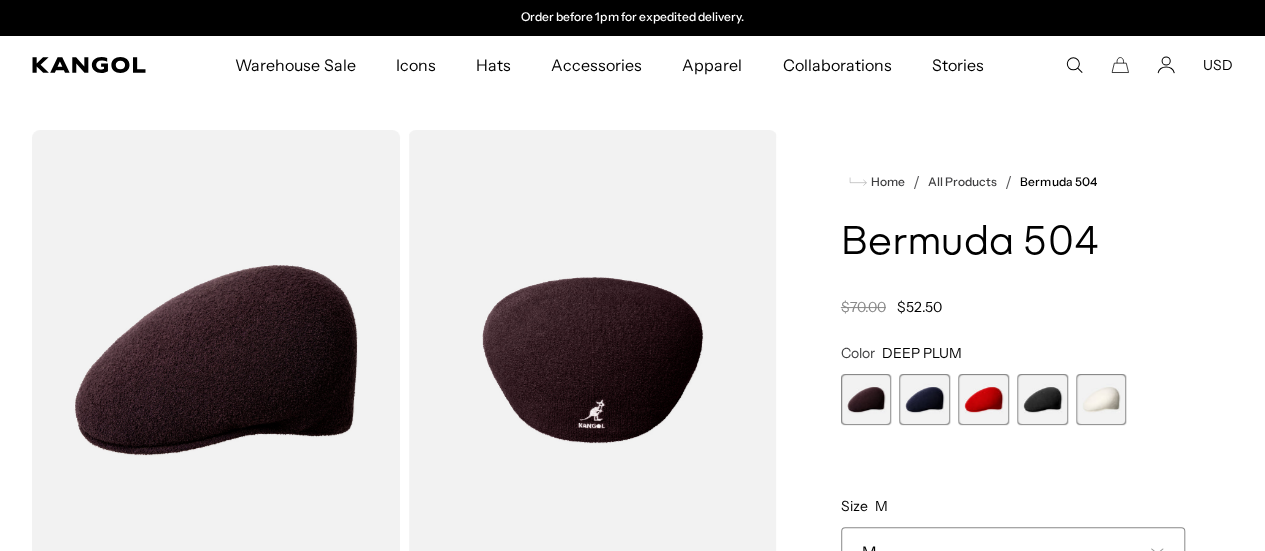 click at bounding box center (924, 399) 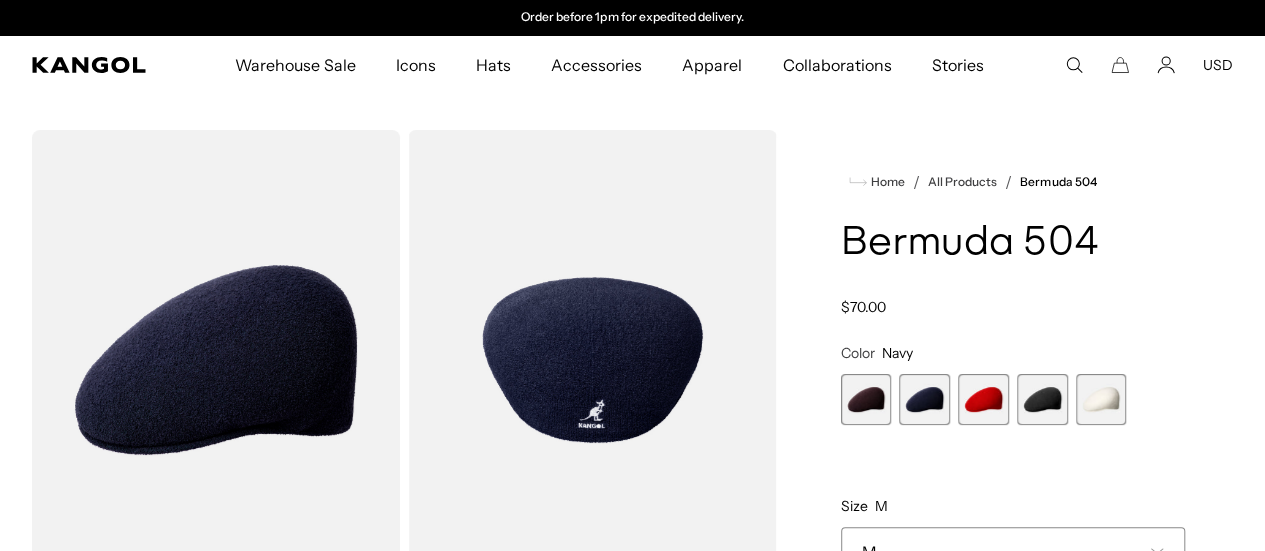 click at bounding box center [983, 399] 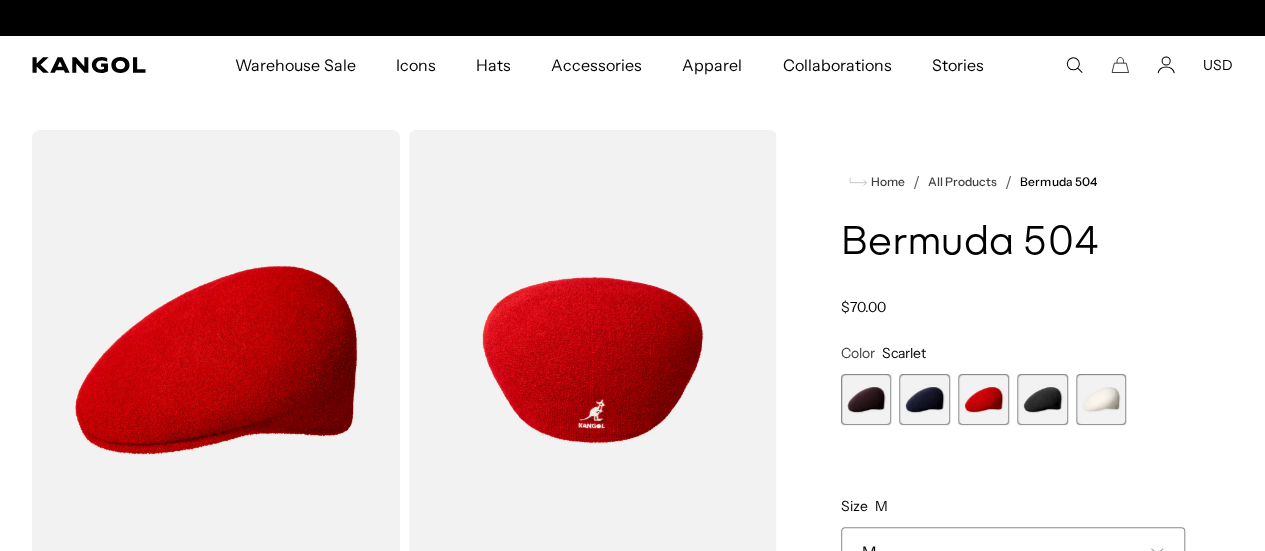 scroll, scrollTop: 0, scrollLeft: 0, axis: both 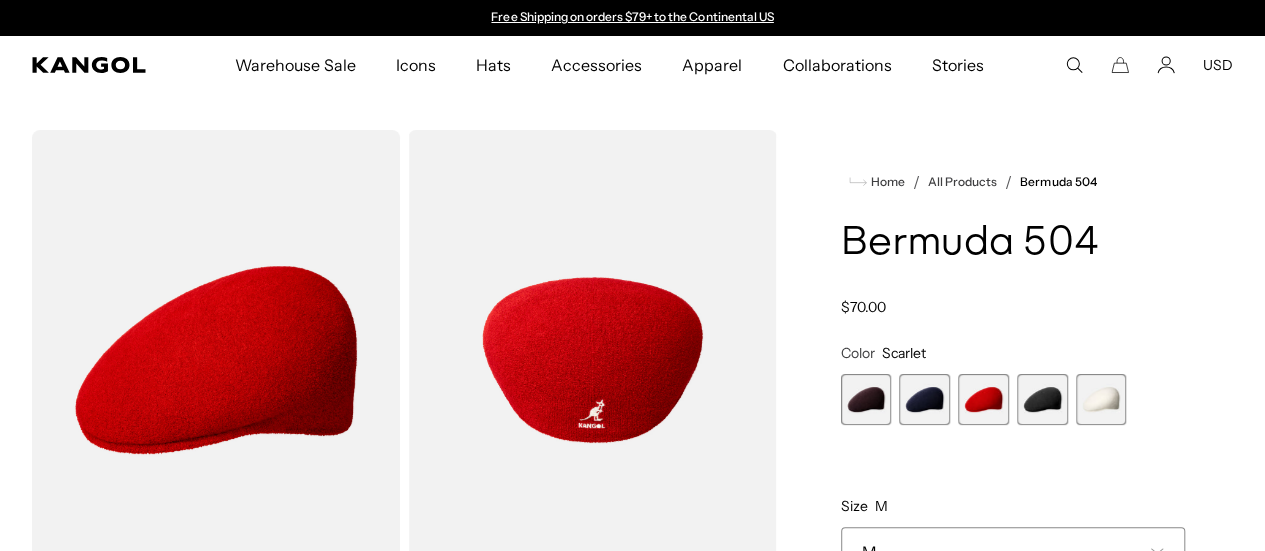 click at bounding box center [1042, 399] 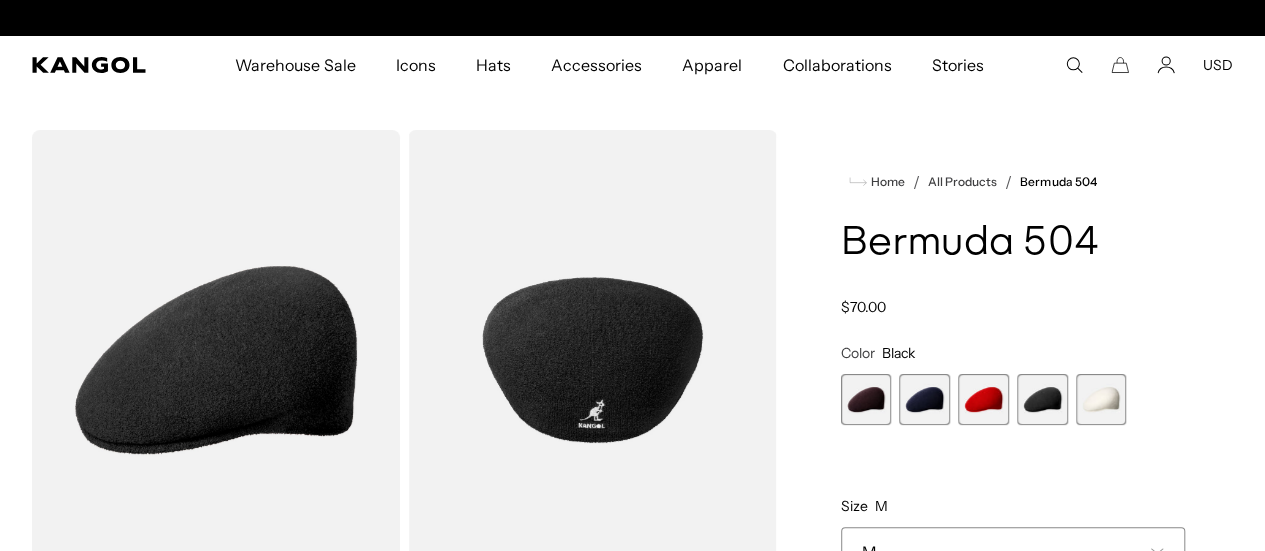 scroll, scrollTop: 0, scrollLeft: 412, axis: horizontal 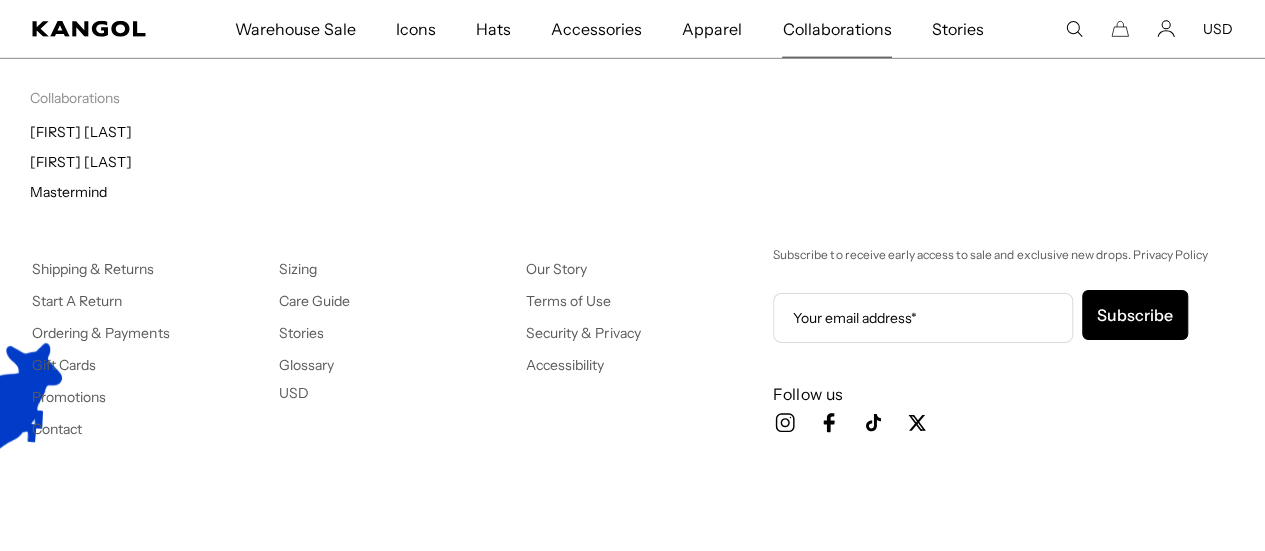 click on "Collaborations" at bounding box center [836, 29] 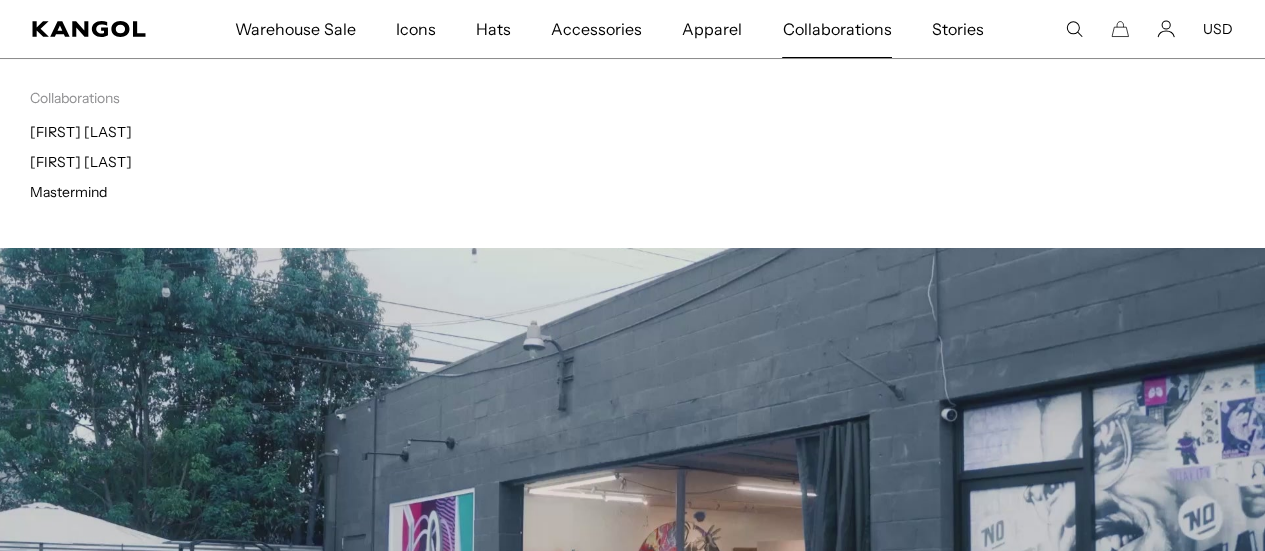 scroll, scrollTop: 0, scrollLeft: 0, axis: both 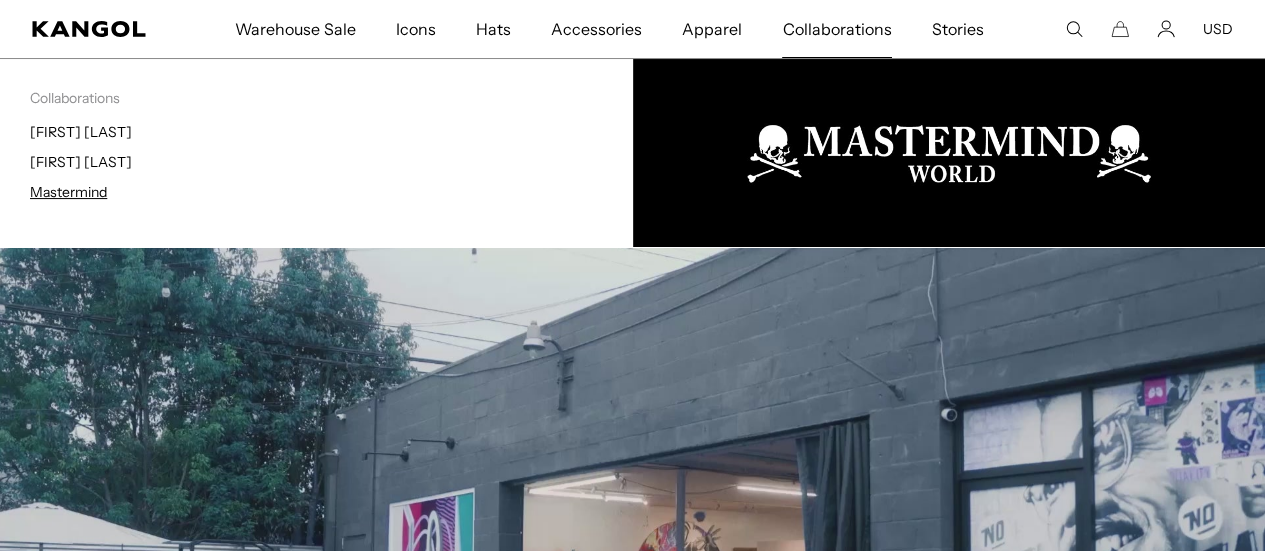 click on "Mastermind" at bounding box center (68, 192) 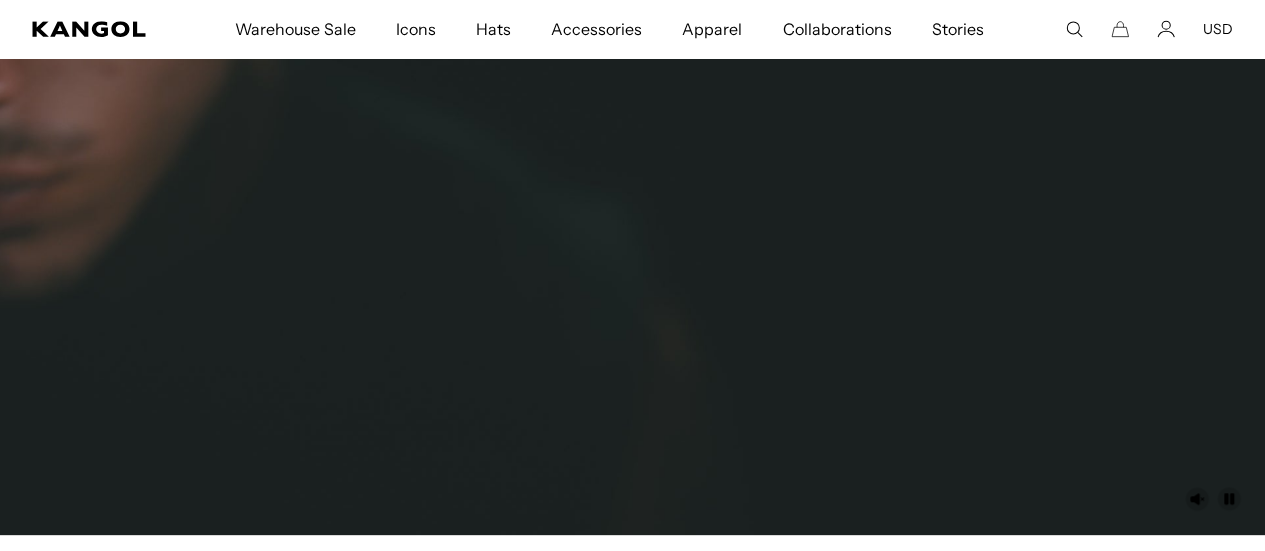scroll, scrollTop: 700, scrollLeft: 0, axis: vertical 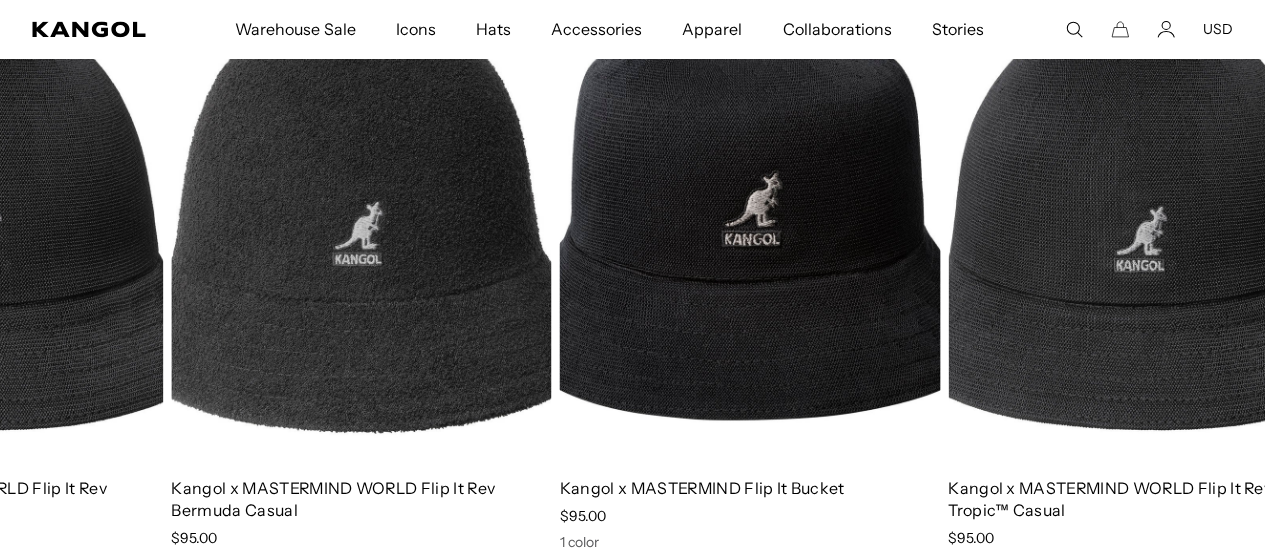 drag, startPoint x: 1002, startPoint y: 339, endPoint x: 12, endPoint y: 455, distance: 996.77277 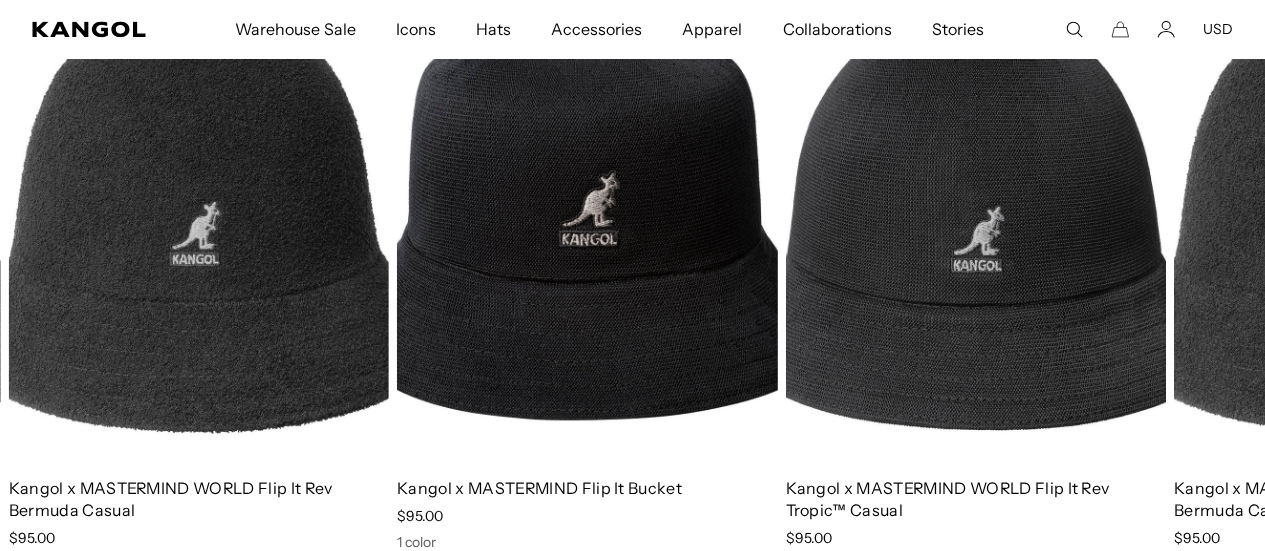 scroll, scrollTop: 0, scrollLeft: 412, axis: horizontal 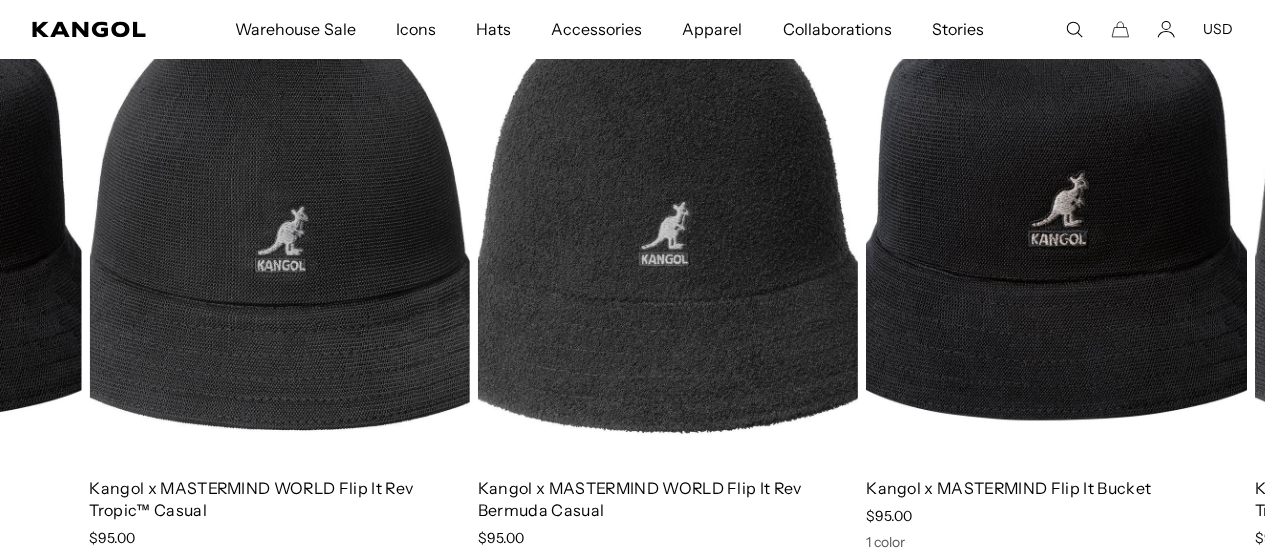 drag, startPoint x: 1108, startPoint y: 313, endPoint x: 218, endPoint y: 392, distance: 893.4993 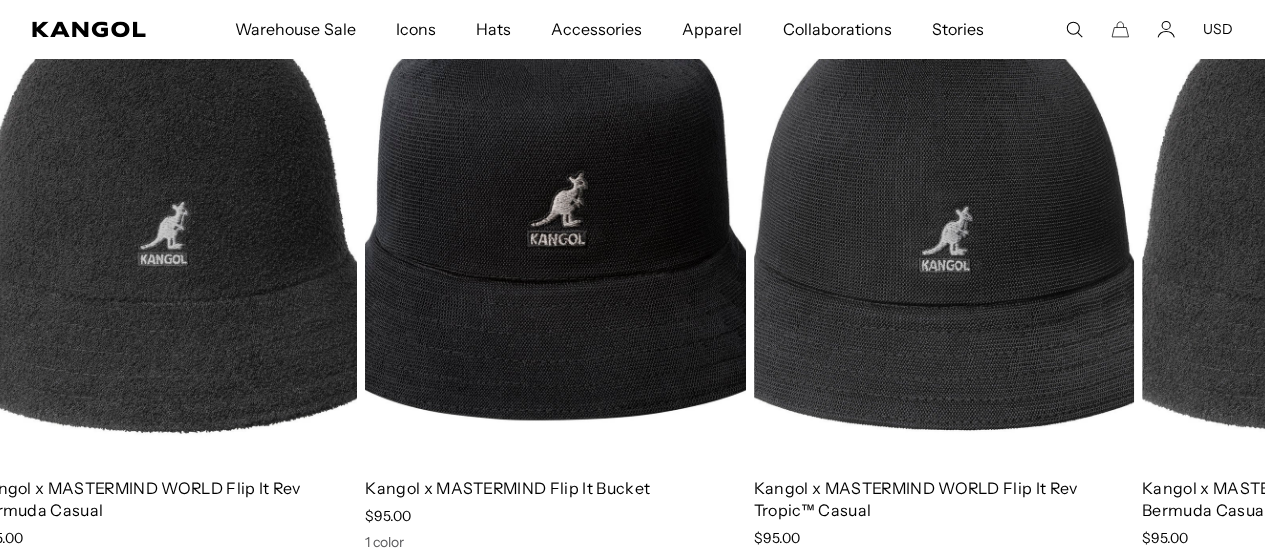 drag, startPoint x: 1035, startPoint y: 271, endPoint x: 528, endPoint y: 315, distance: 508.9057 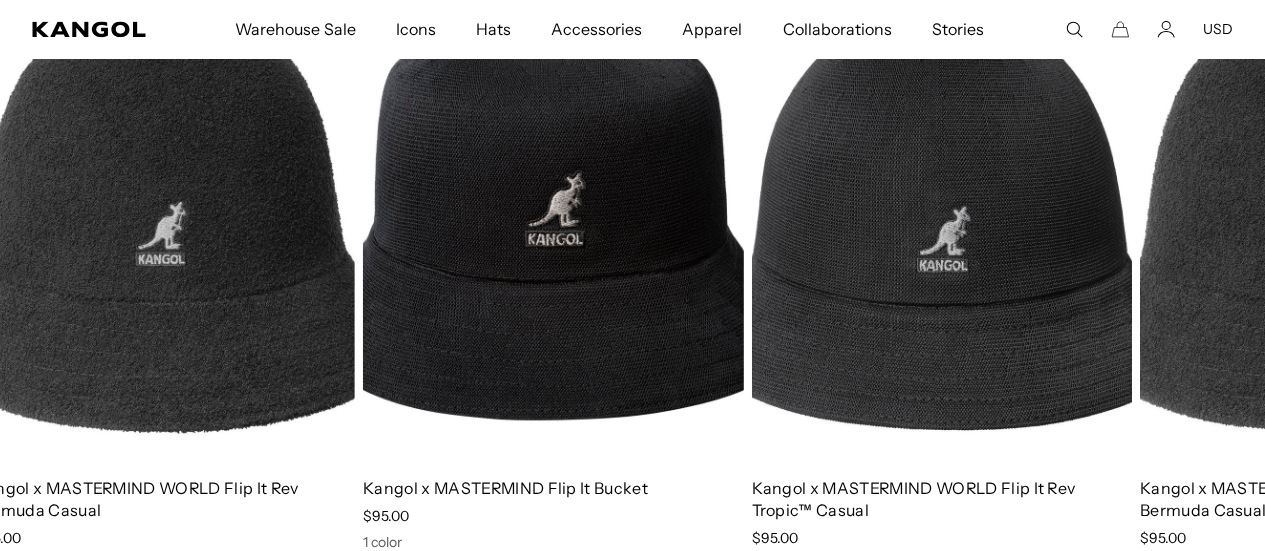 drag, startPoint x: 980, startPoint y: 282, endPoint x: 497, endPoint y: 312, distance: 483.9308 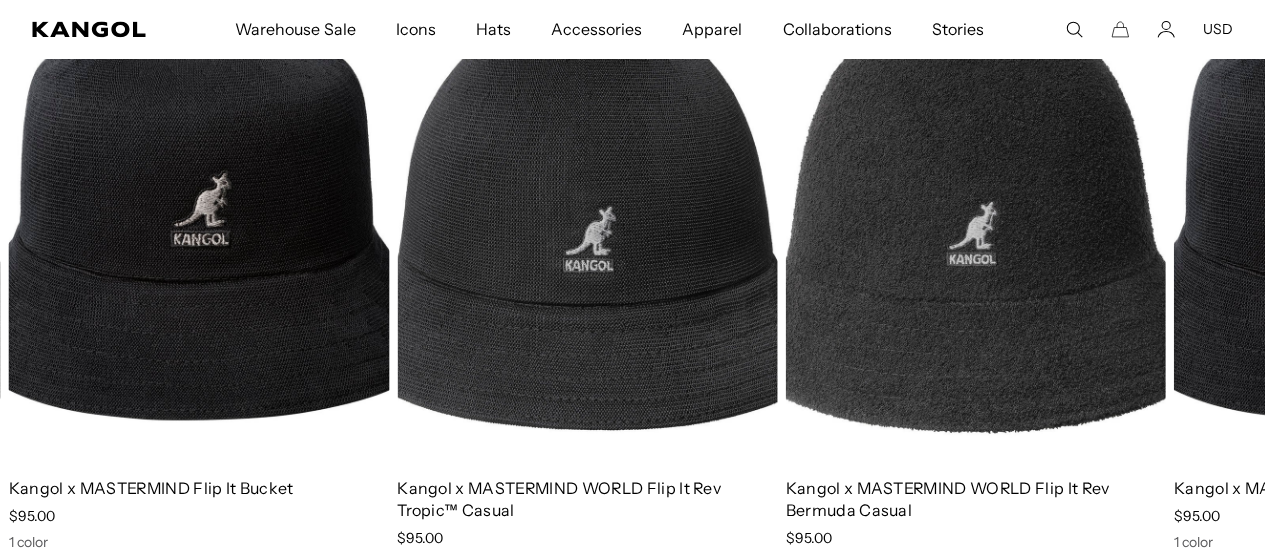 scroll, scrollTop: 0, scrollLeft: 0, axis: both 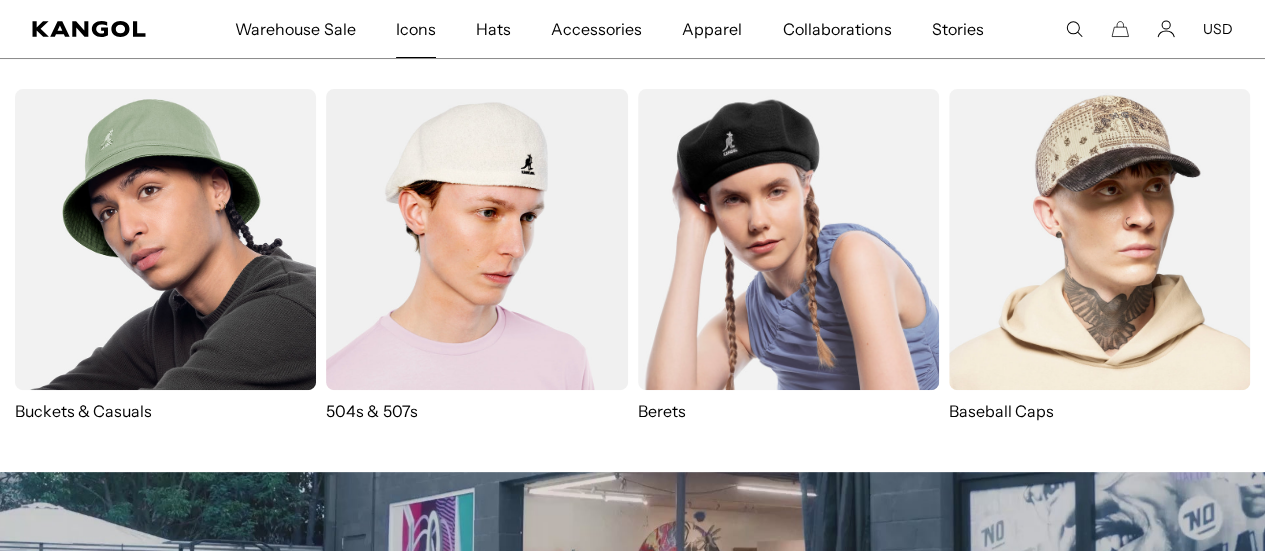 click at bounding box center [476, 239] 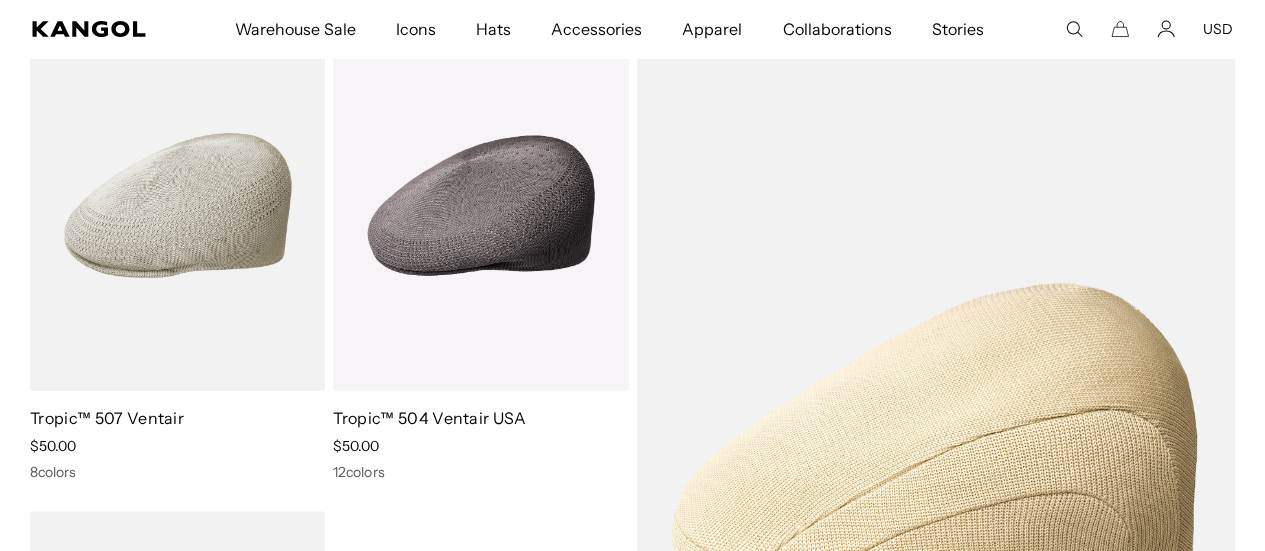 scroll, scrollTop: 0, scrollLeft: 0, axis: both 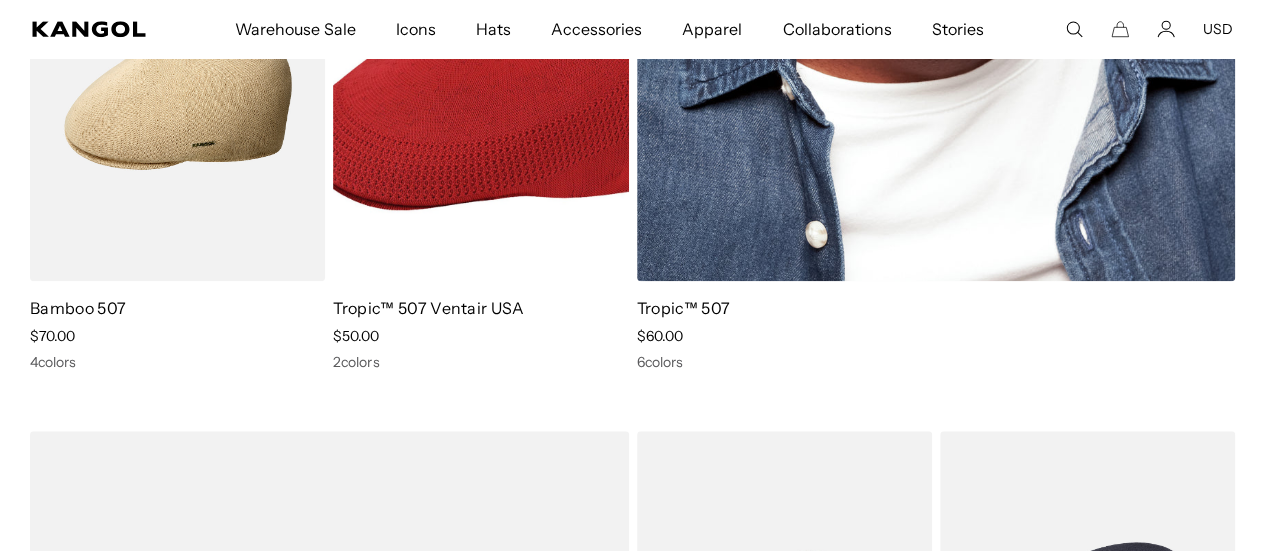 click on "Tropic™ 507" at bounding box center [684, 308] 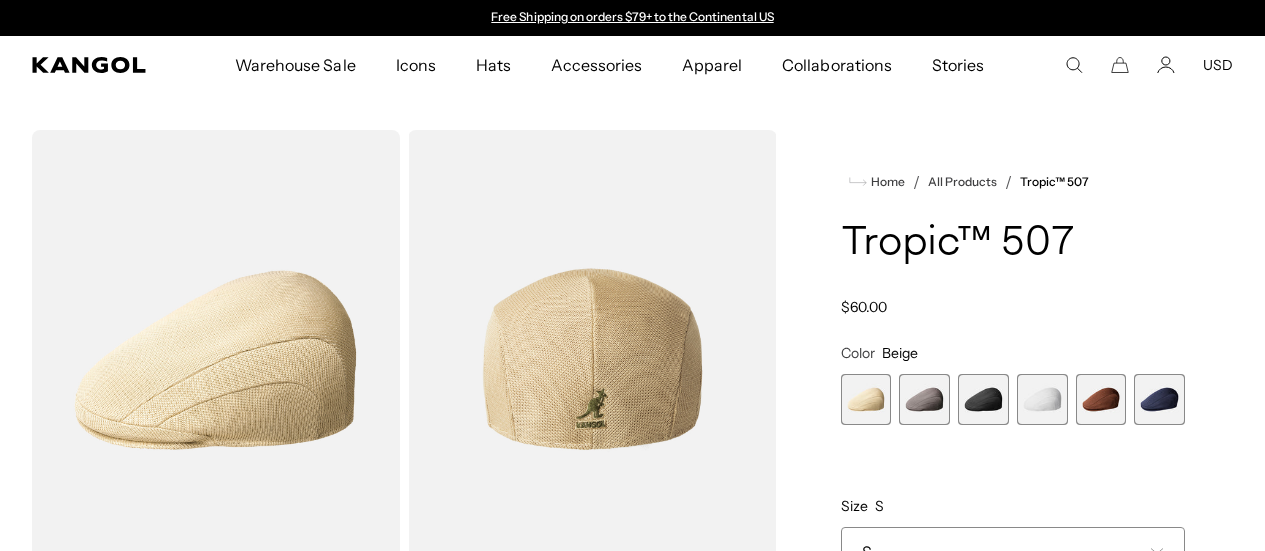 scroll, scrollTop: 0, scrollLeft: 0, axis: both 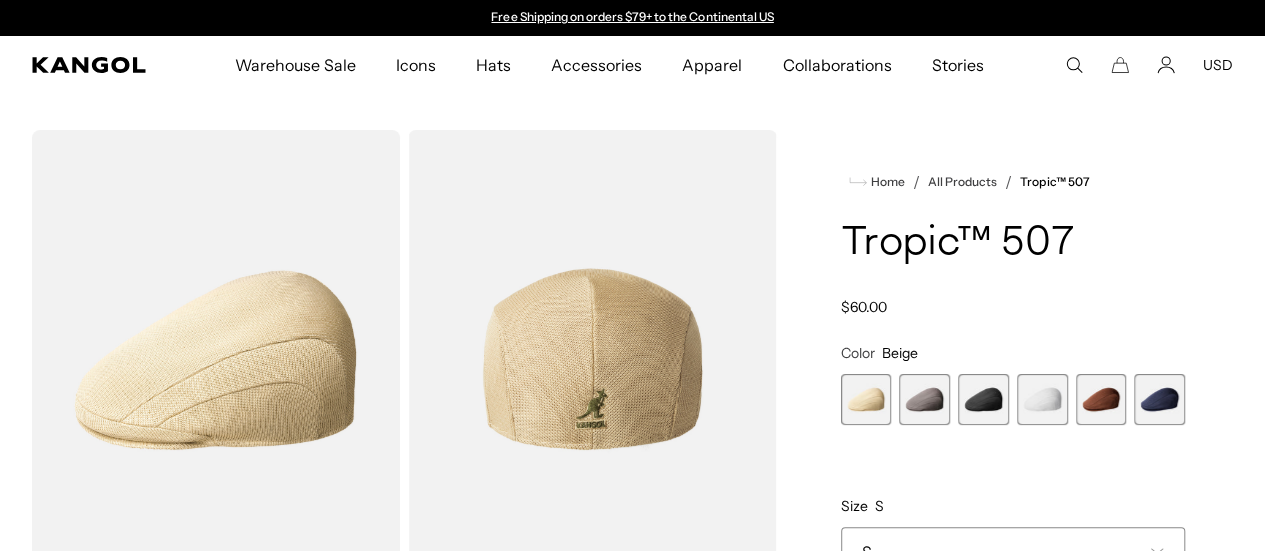 click at bounding box center [924, 399] 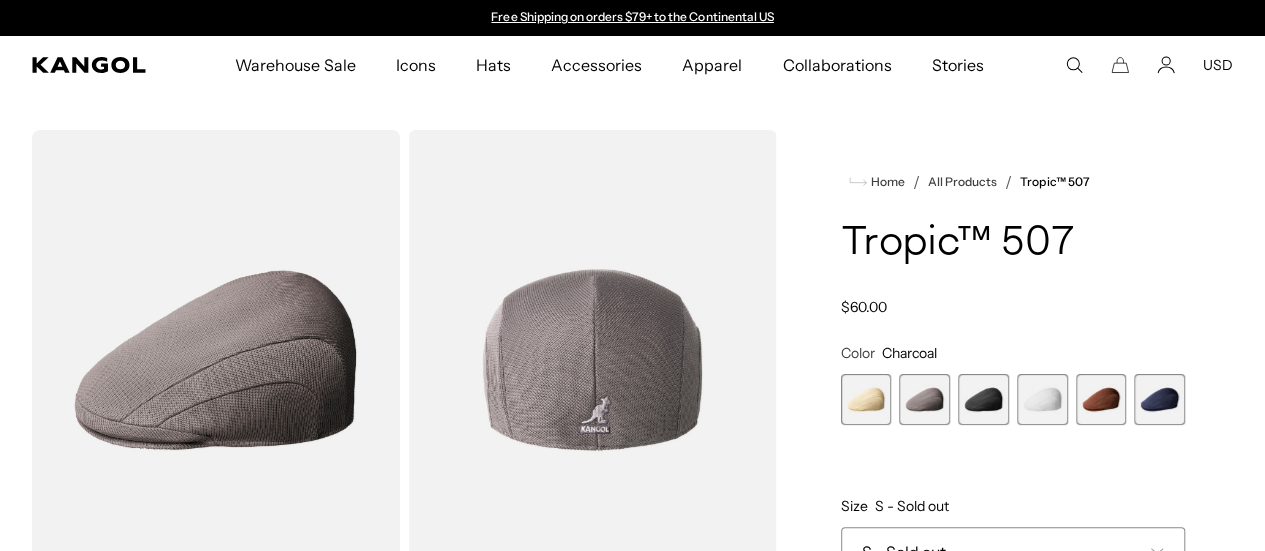 scroll, scrollTop: 0, scrollLeft: 0, axis: both 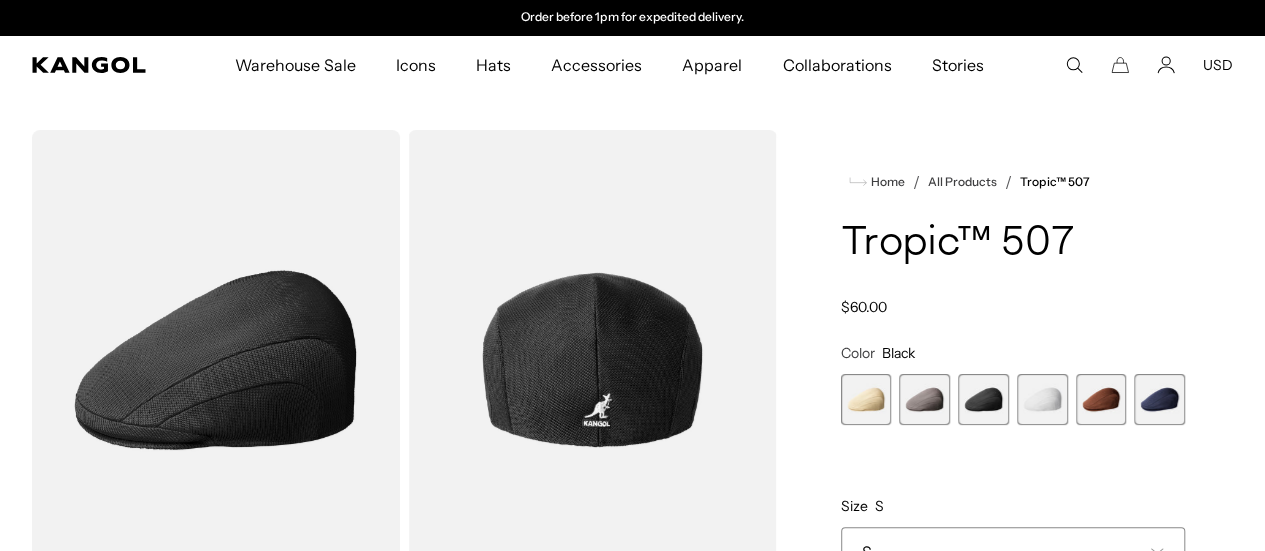 click at bounding box center (1042, 399) 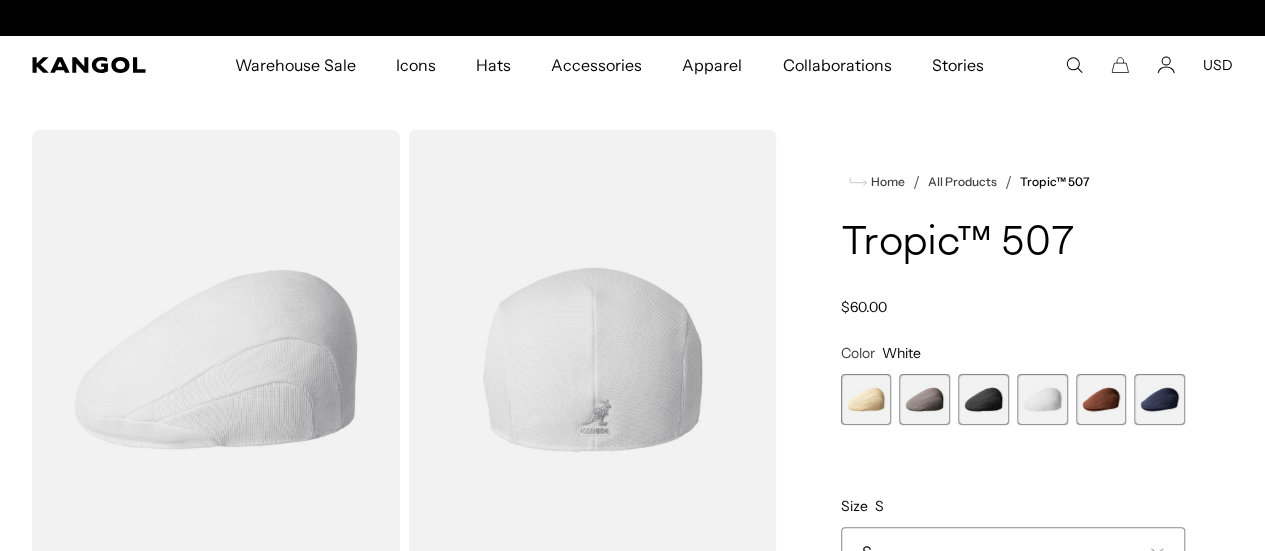 scroll, scrollTop: 0, scrollLeft: 0, axis: both 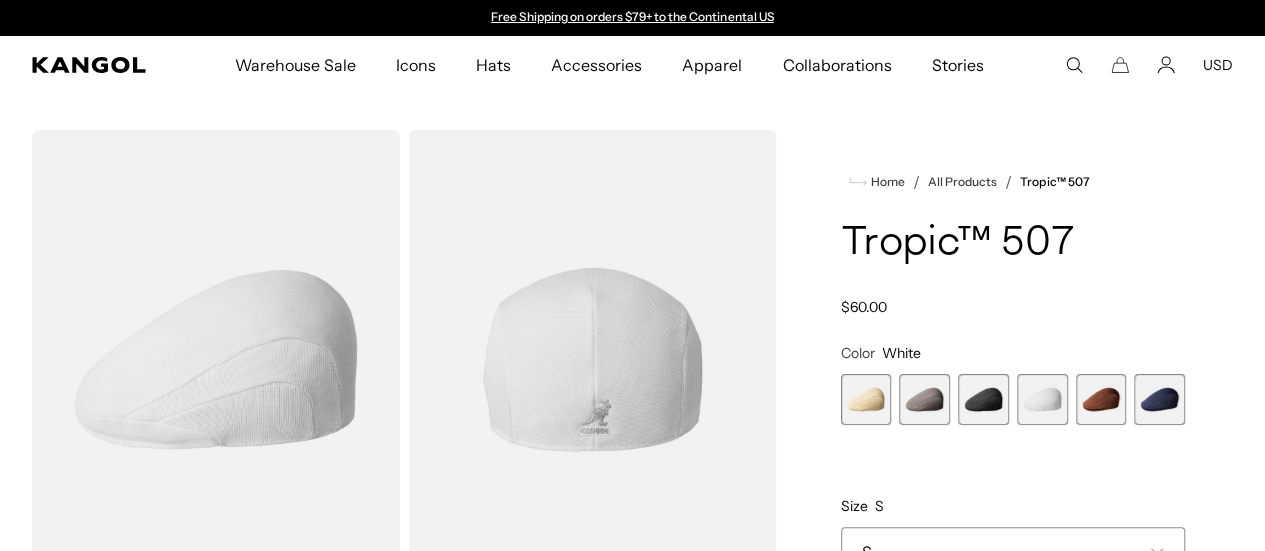 click at bounding box center [1101, 399] 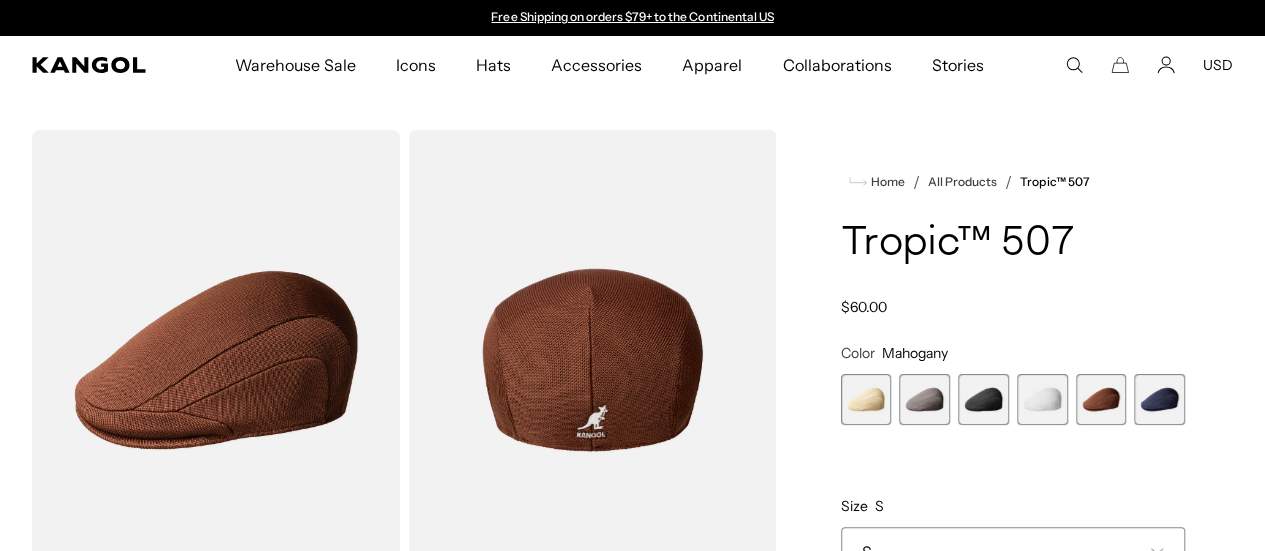 click on "Home
/
All Products
/
Tropic™ 507
Tropic™ 507
Regular price
$60.00
Regular price
Sale price
$60.00
Color
Mahogany
Previous
Next
Beige
Variant sold out or unavailable
Charcoal
Variant sold out or unavailable" at bounding box center (1013, 828) 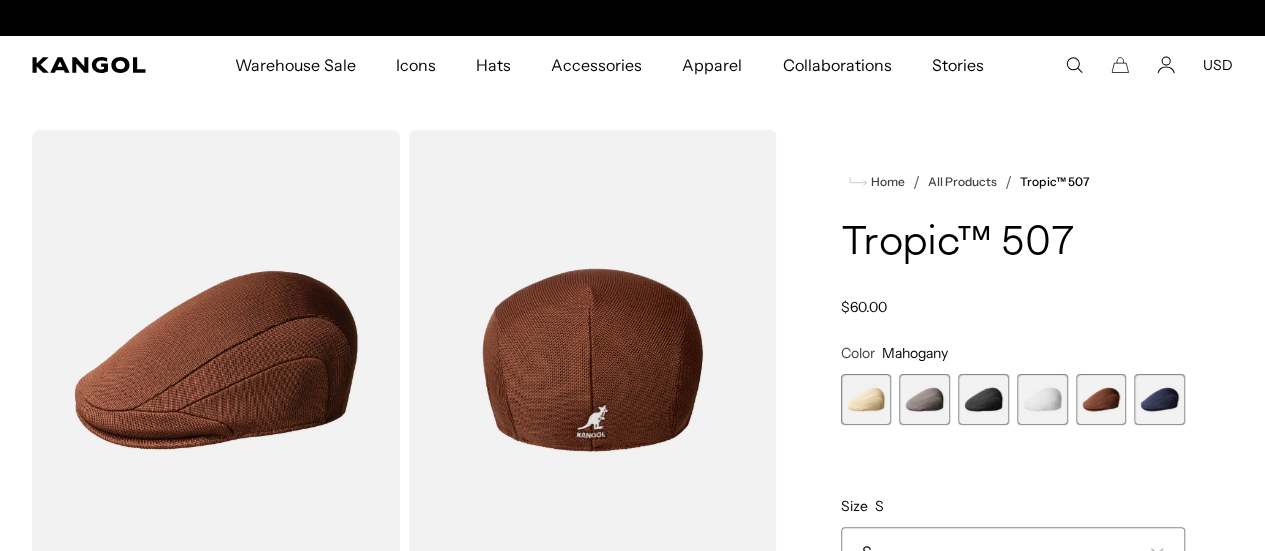 click at bounding box center (1159, 399) 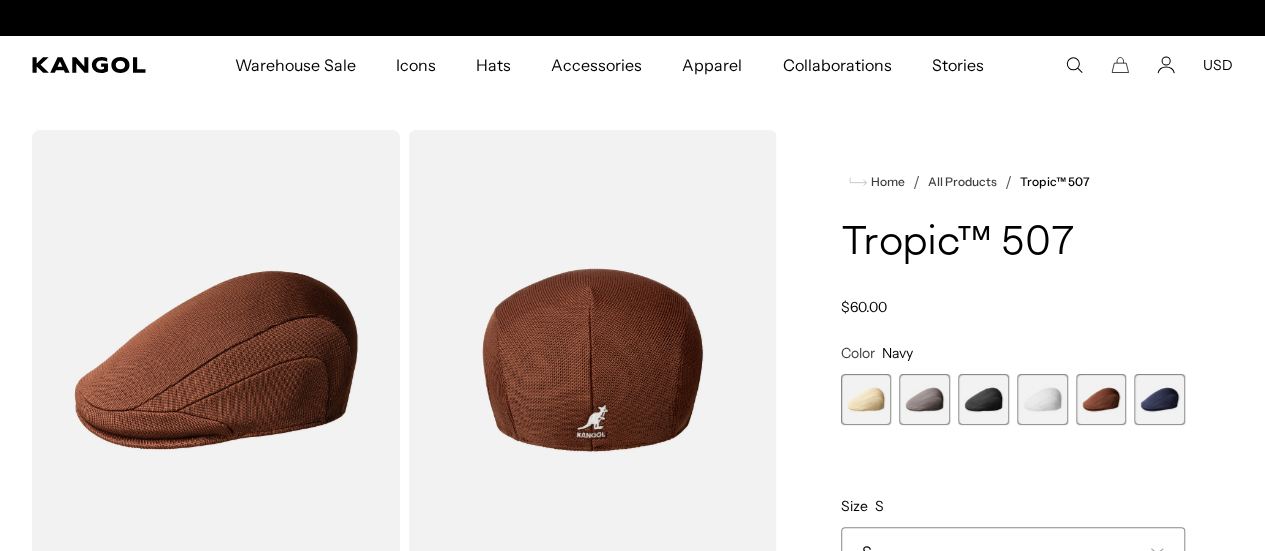 scroll, scrollTop: 0, scrollLeft: 412, axis: horizontal 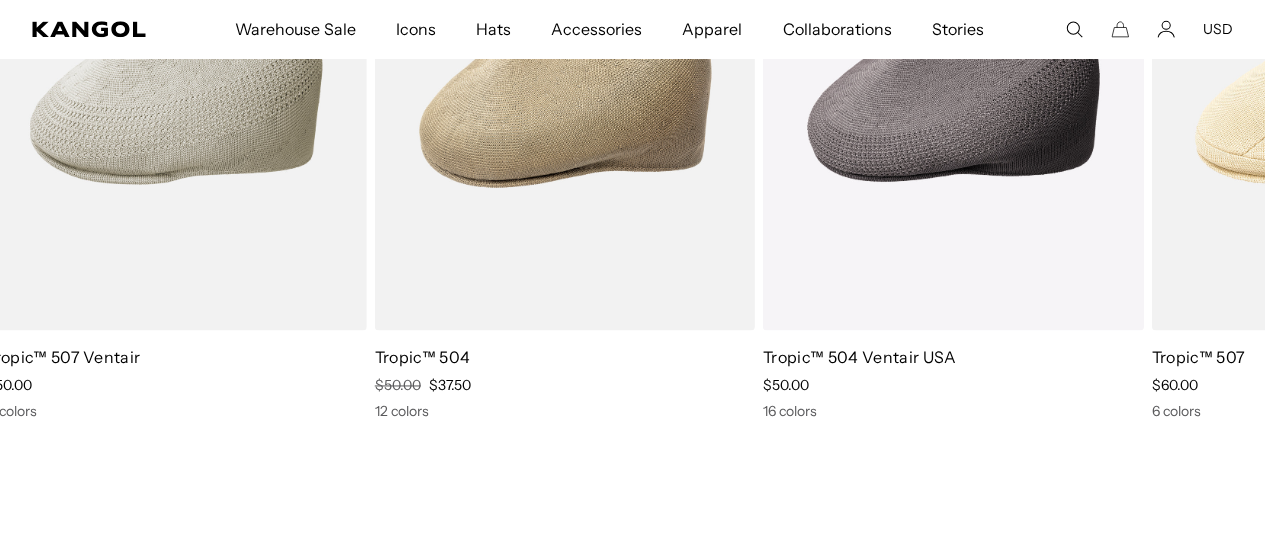 drag, startPoint x: 1027, startPoint y: 264, endPoint x: 116, endPoint y: 453, distance: 930.39886 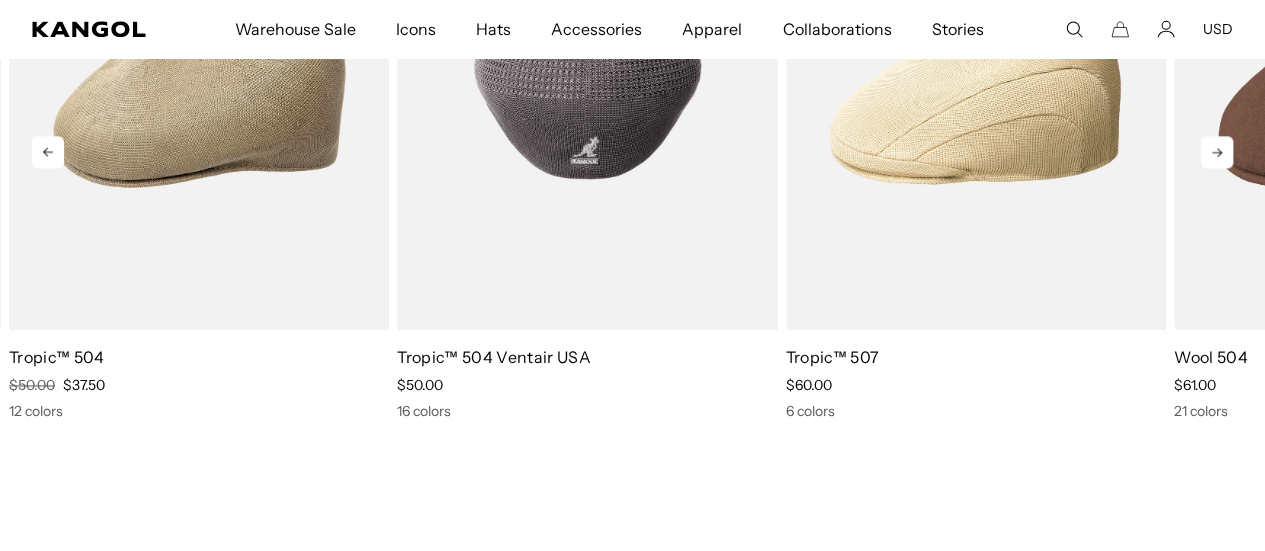 scroll, scrollTop: 0, scrollLeft: 0, axis: both 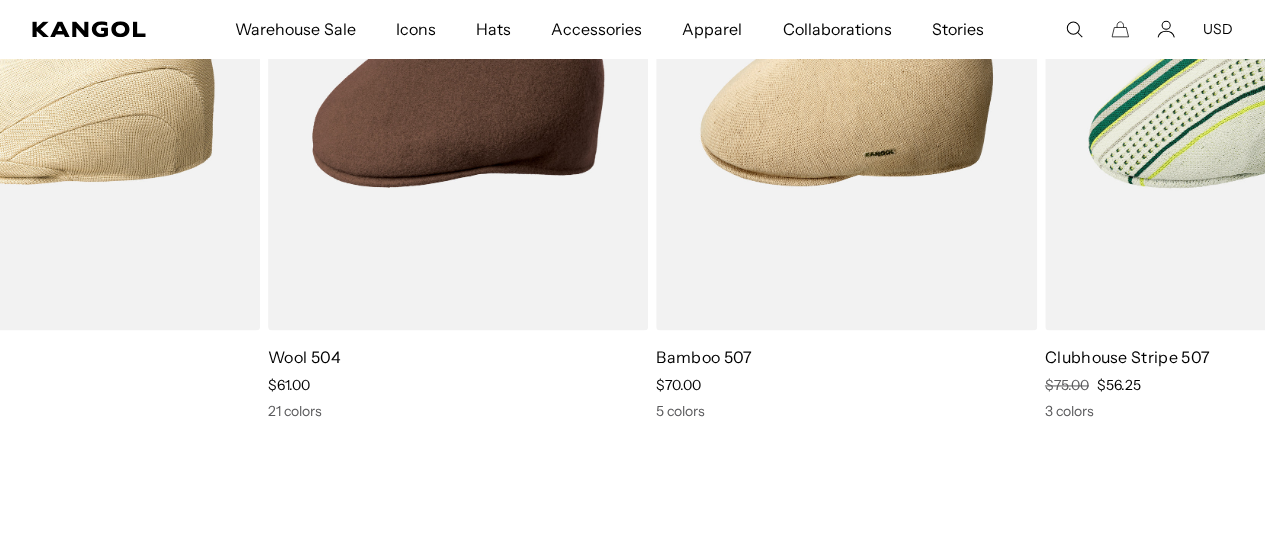 drag, startPoint x: 906, startPoint y: 355, endPoint x: 7, endPoint y: 499, distance: 910.4598 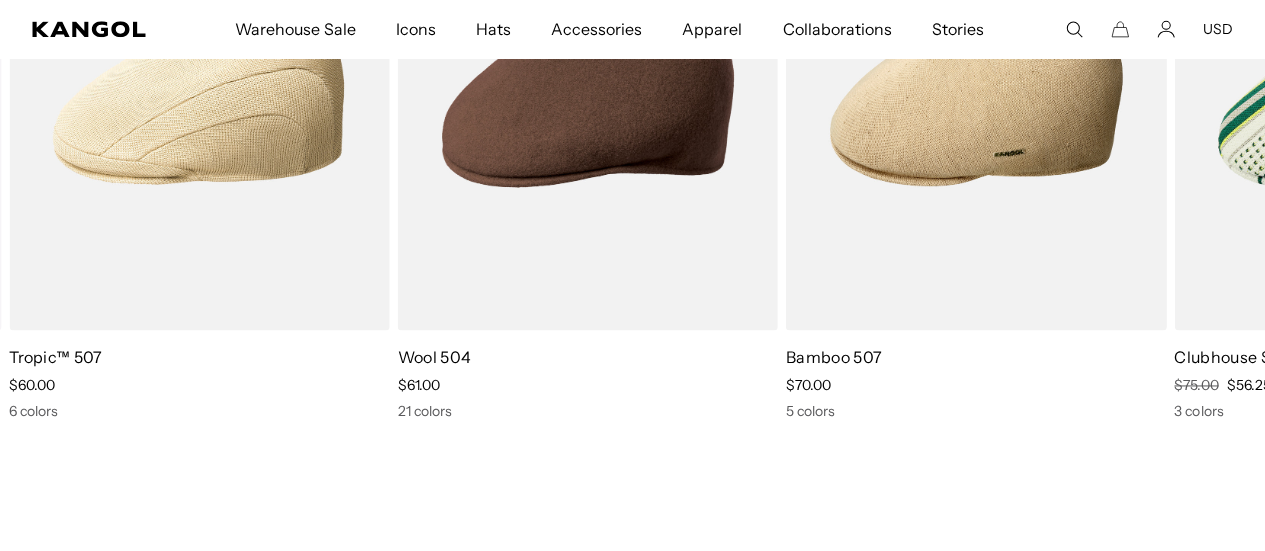 drag, startPoint x: 415, startPoint y: 435, endPoint x: 0, endPoint y: 513, distance: 422.2665 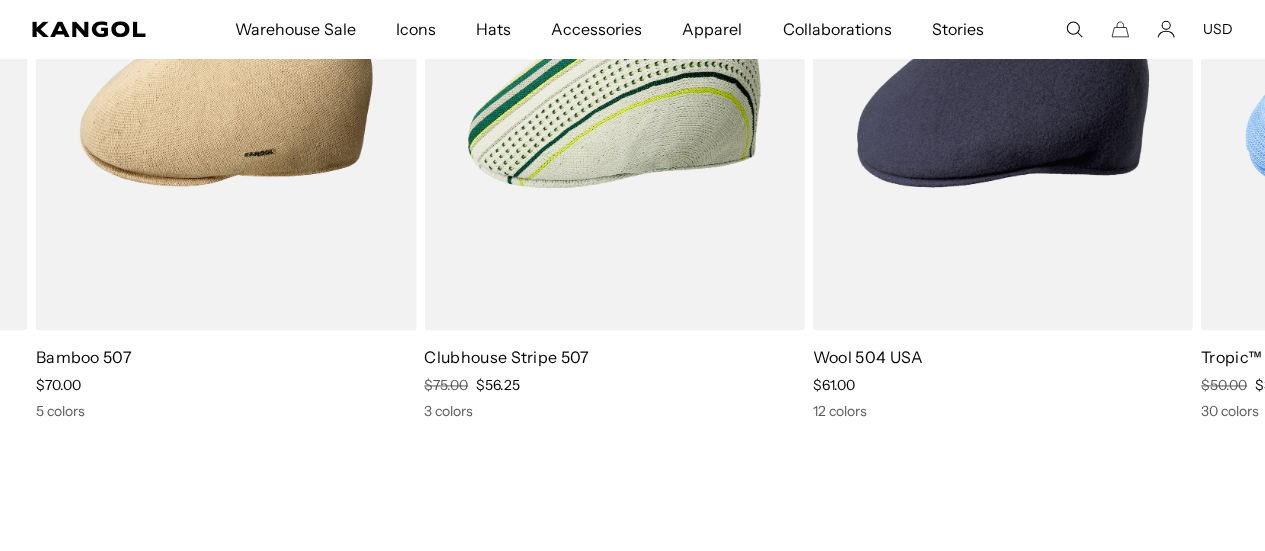 drag, startPoint x: 708, startPoint y: 381, endPoint x: 0, endPoint y: 517, distance: 720.94385 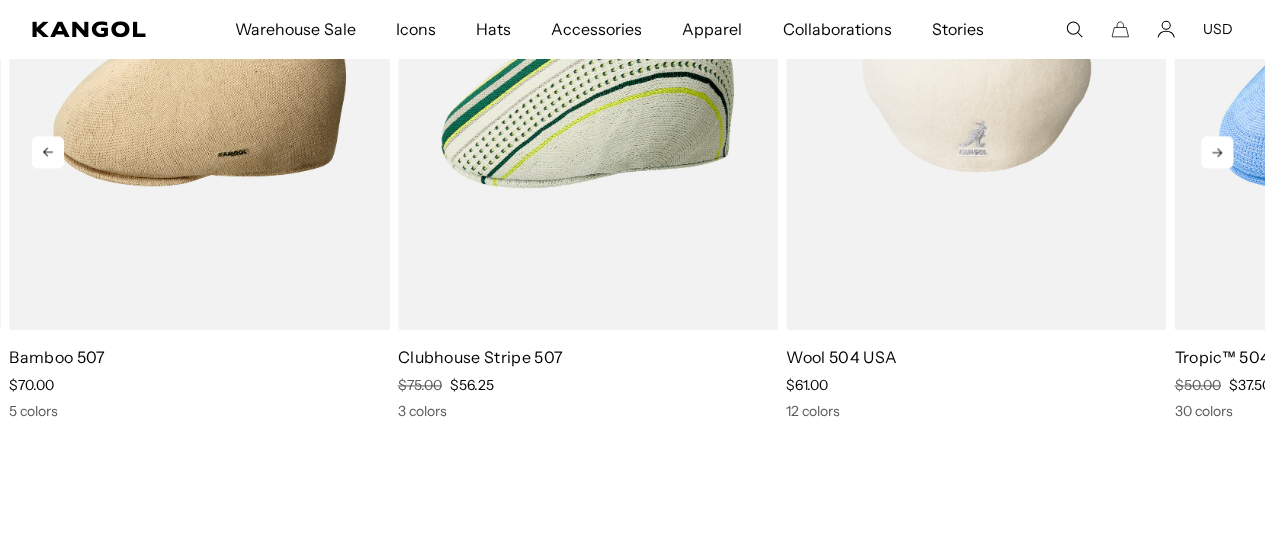 scroll, scrollTop: 0, scrollLeft: 412, axis: horizontal 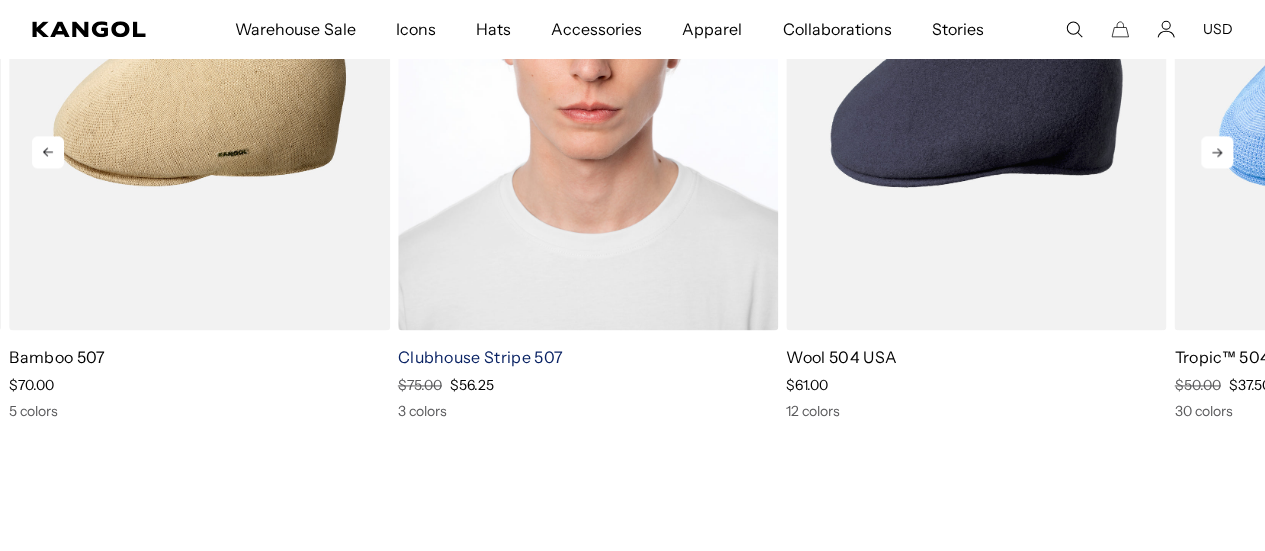 click on "Clubhouse Stripe 507" at bounding box center (480, 357) 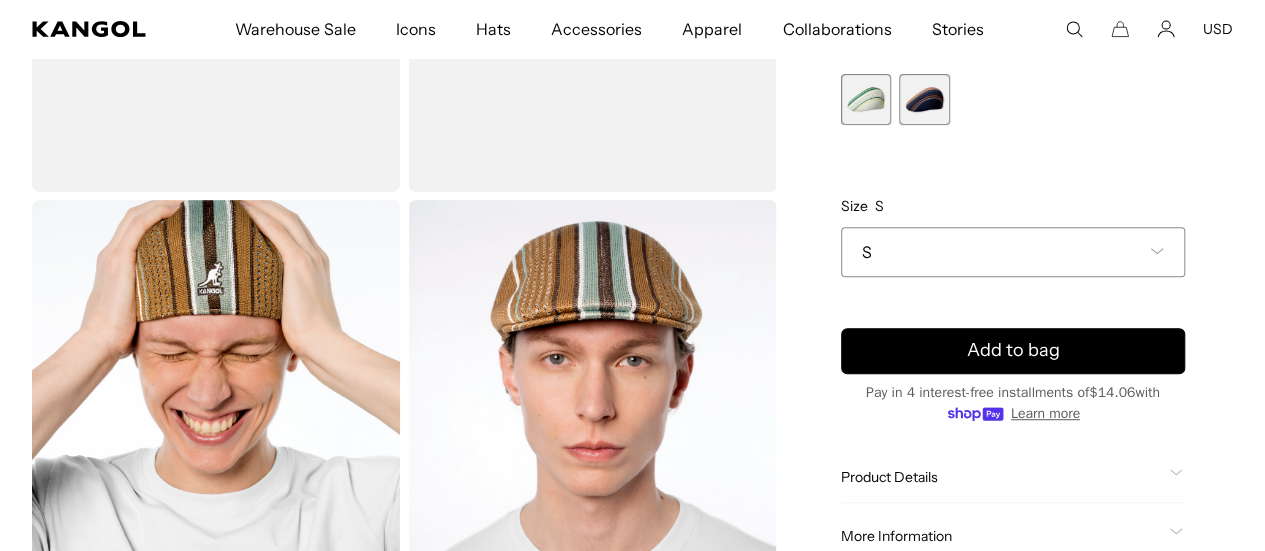scroll, scrollTop: 400, scrollLeft: 0, axis: vertical 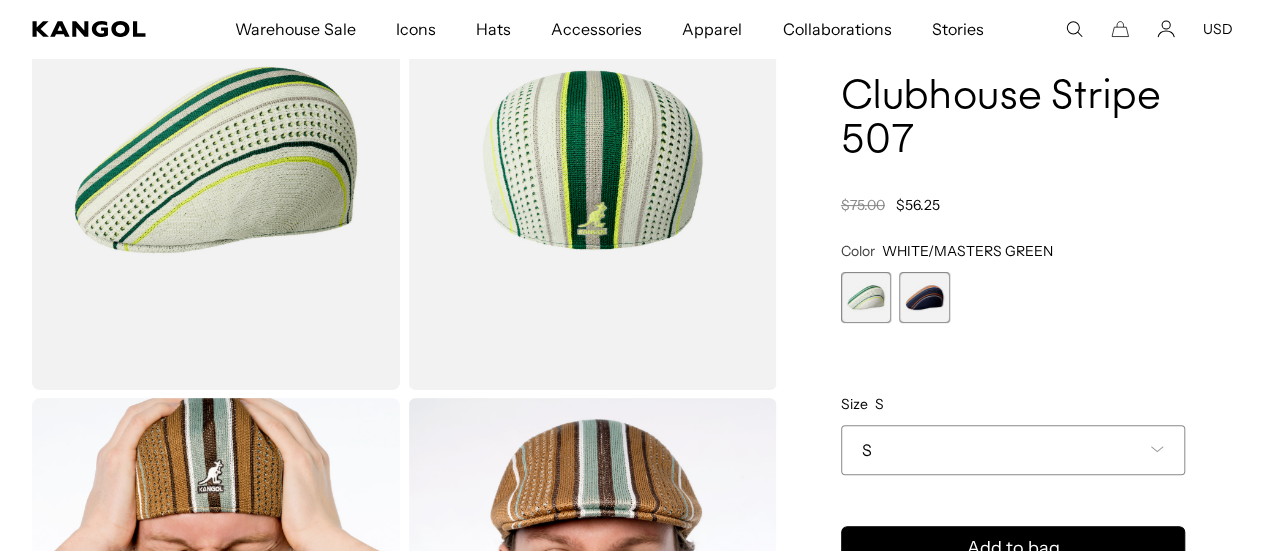 click on "S" at bounding box center (1013, 450) 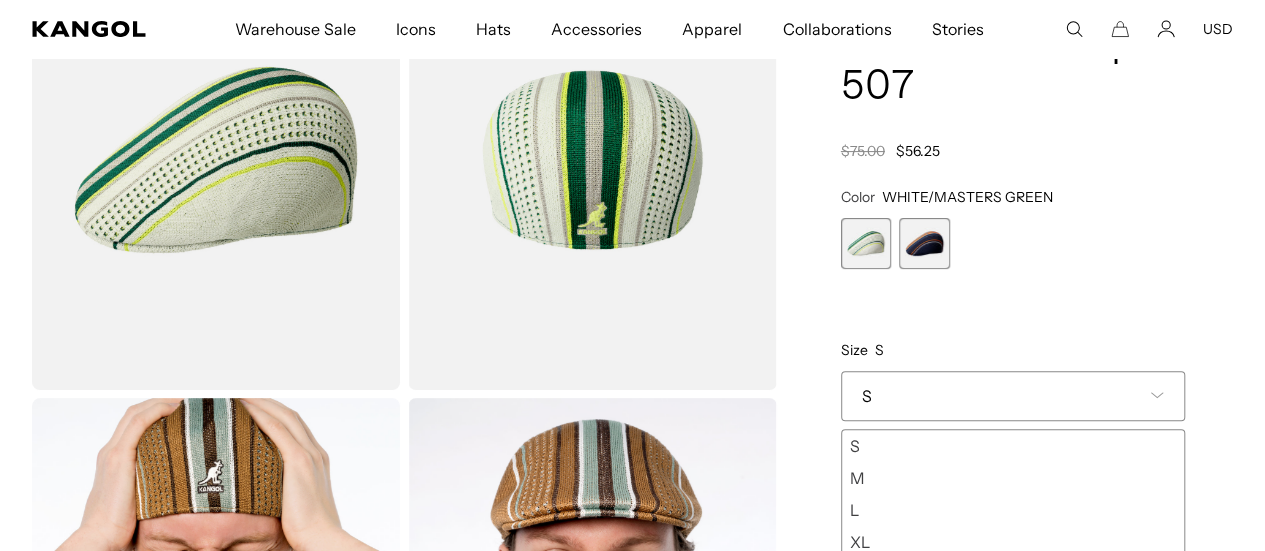click on "L" at bounding box center (1013, 510) 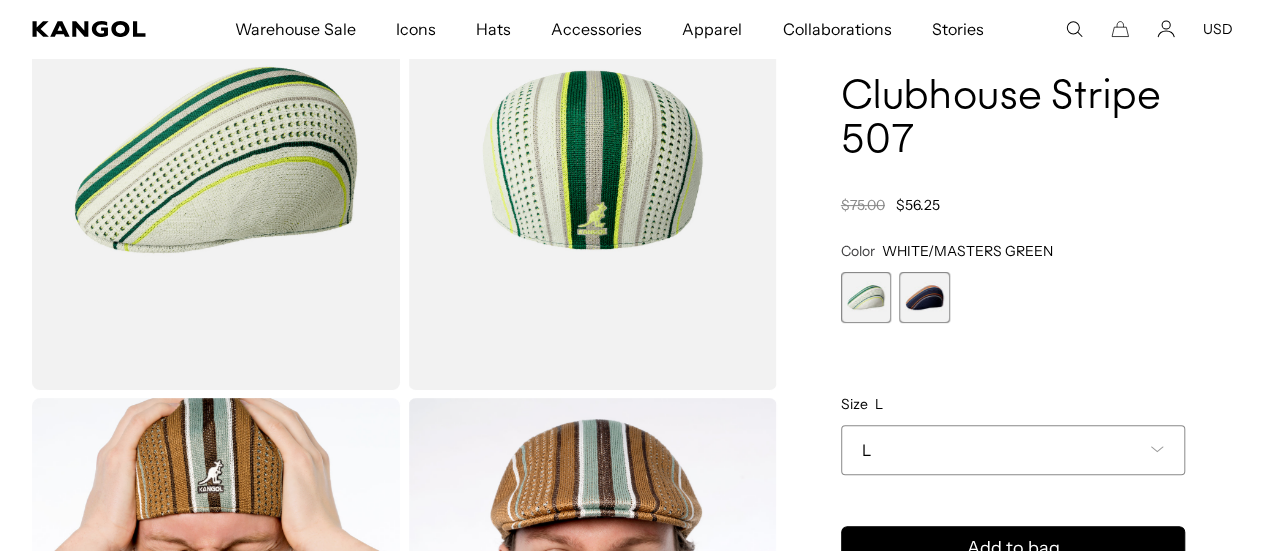 scroll, scrollTop: 0, scrollLeft: 412, axis: horizontal 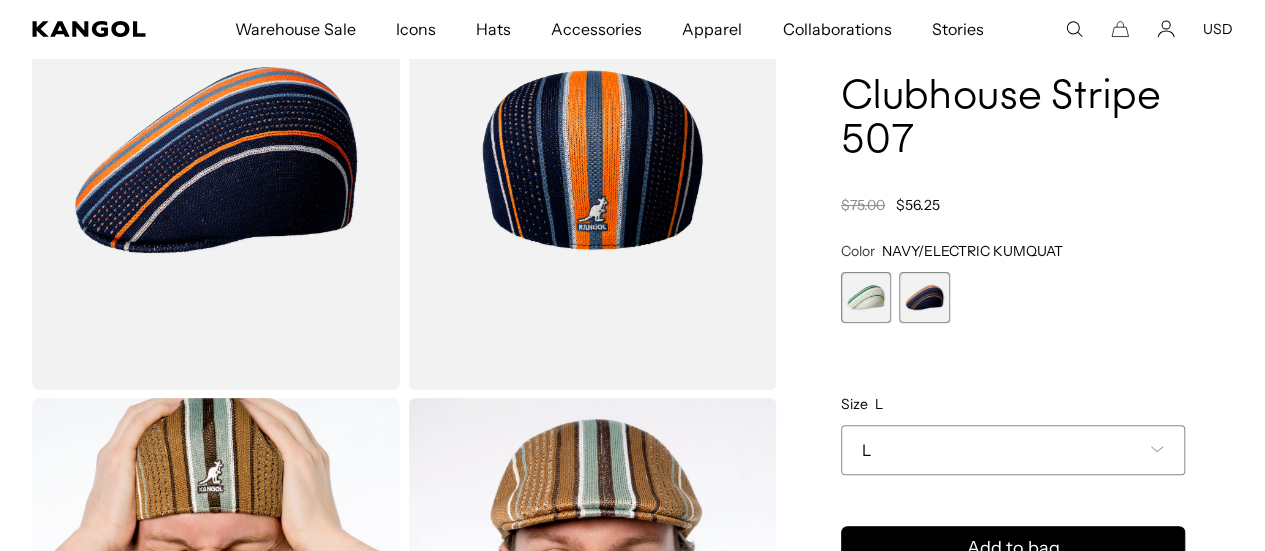 click at bounding box center (866, 297) 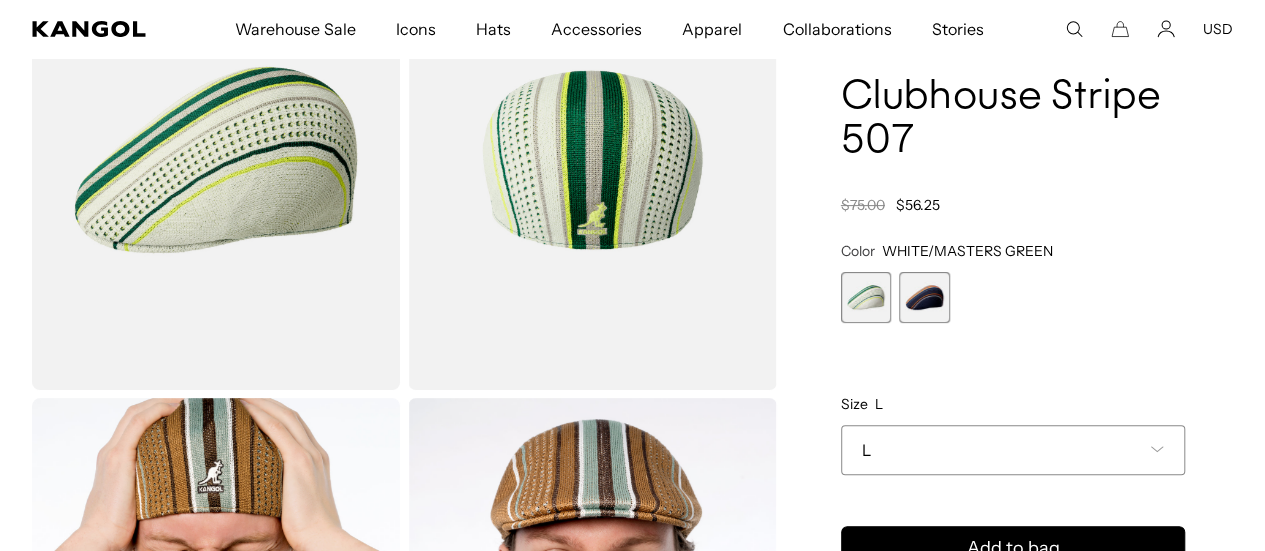 scroll, scrollTop: 0, scrollLeft: 0, axis: both 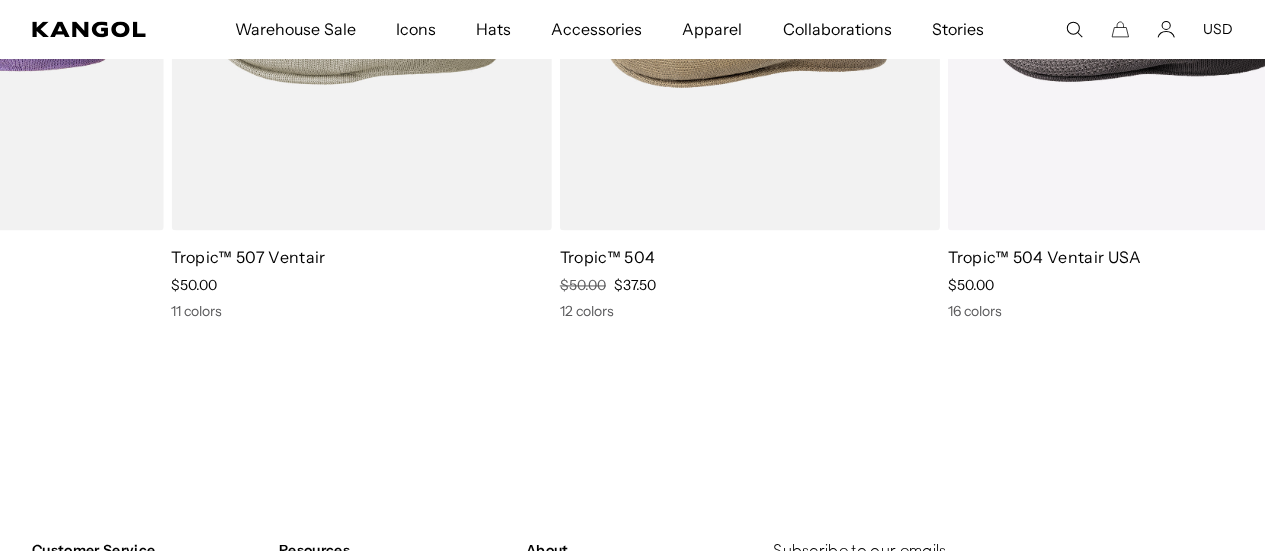drag, startPoint x: 1080, startPoint y: 197, endPoint x: 0, endPoint y: 433, distance: 1105.4845 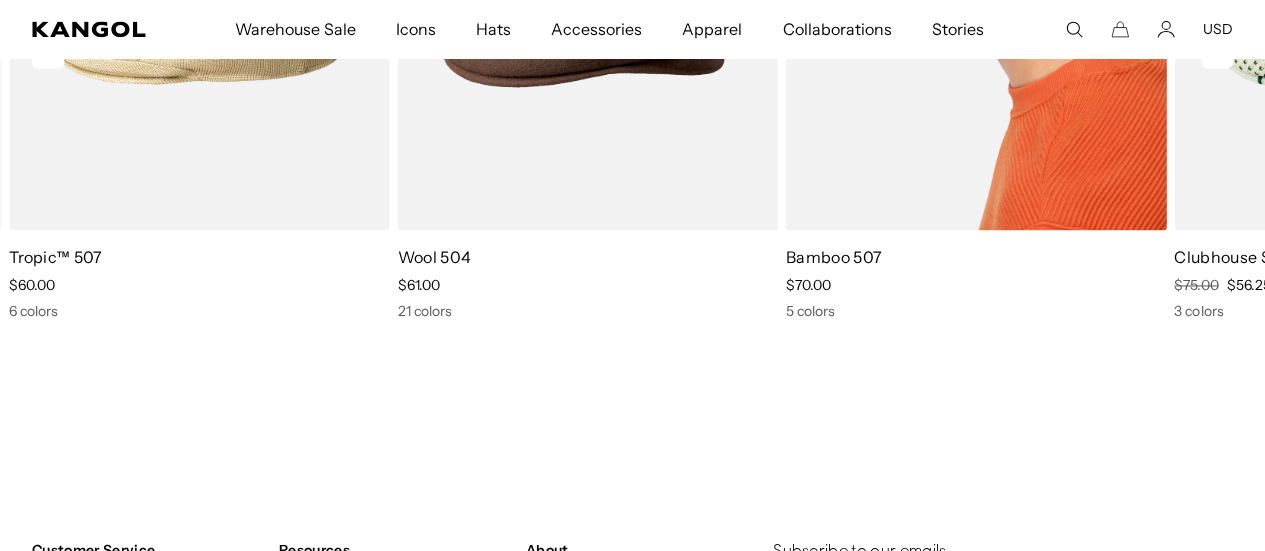 scroll, scrollTop: 0, scrollLeft: 412, axis: horizontal 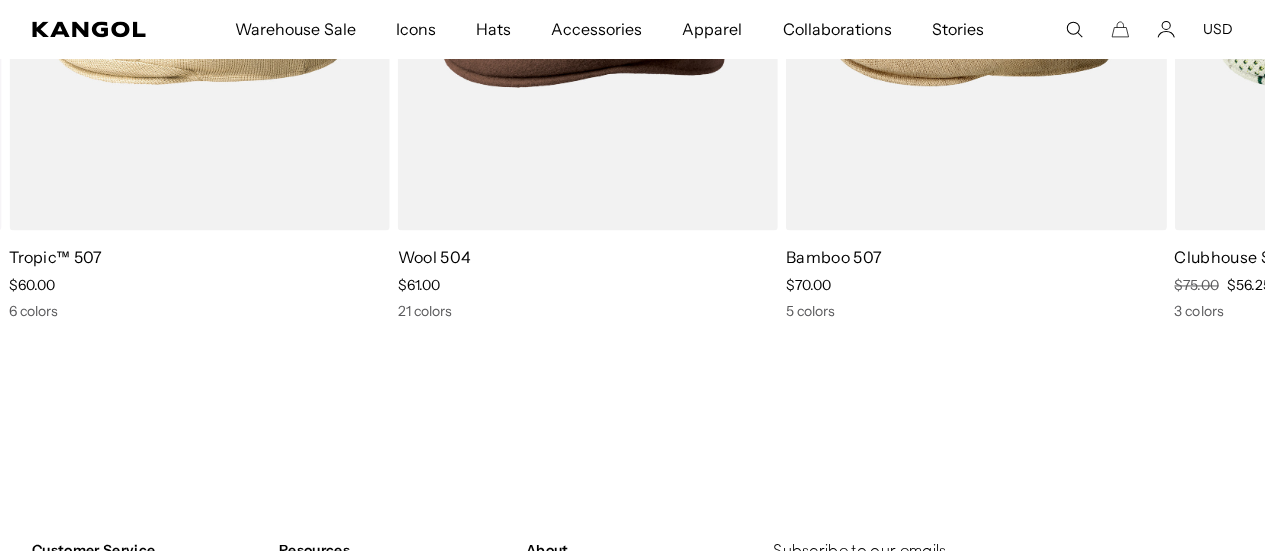 drag, startPoint x: 926, startPoint y: 262, endPoint x: 914, endPoint y: 549, distance: 287.25076 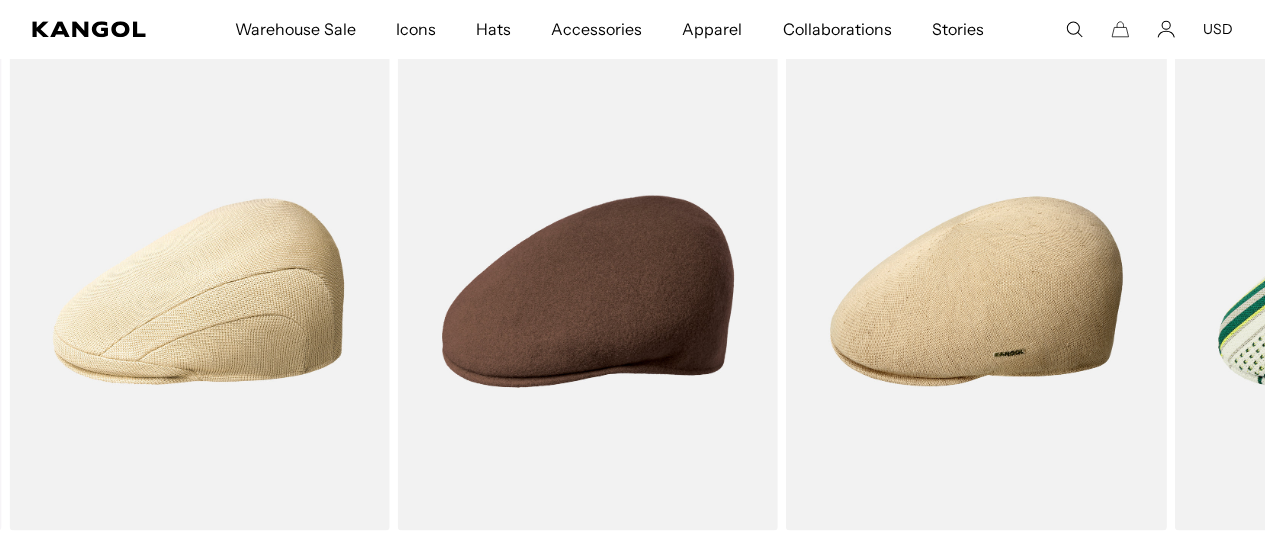 scroll, scrollTop: 5000, scrollLeft: 0, axis: vertical 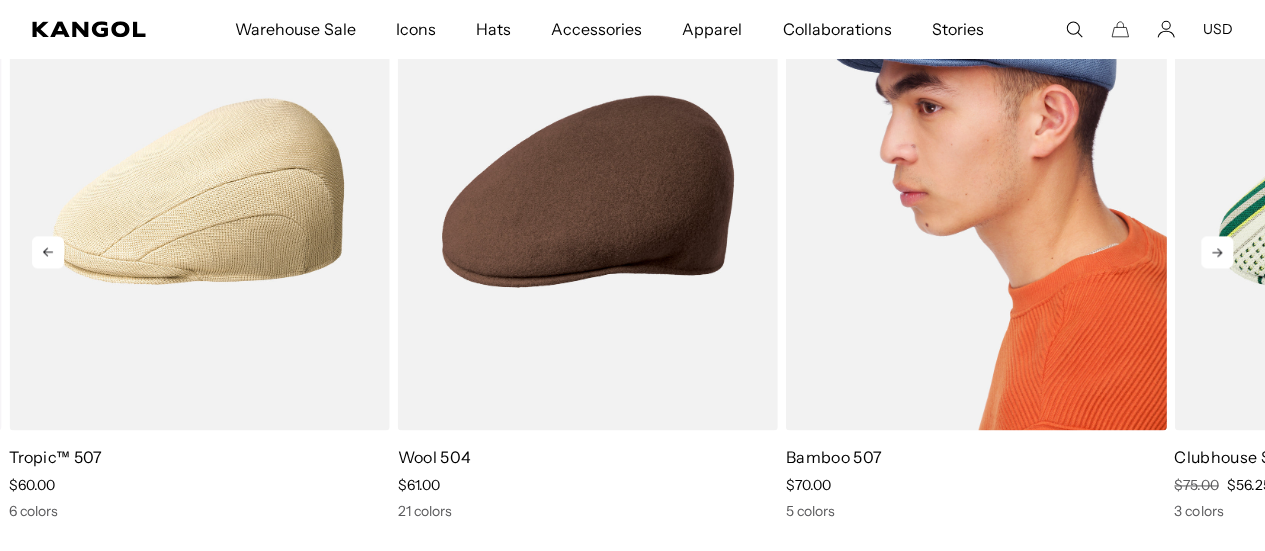 click at bounding box center [976, 190] 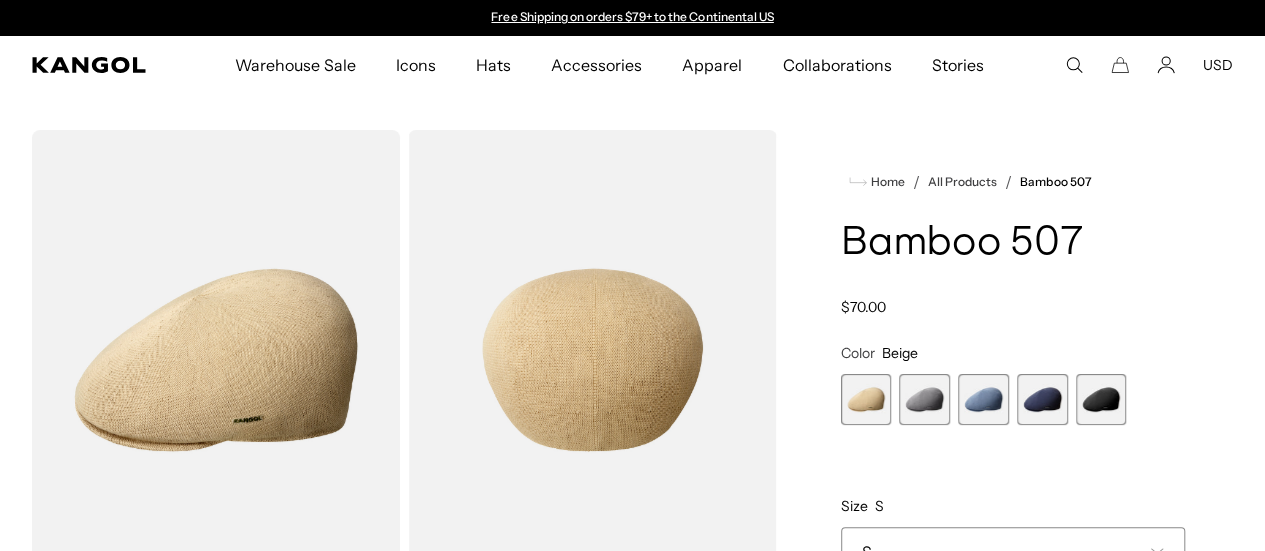 scroll, scrollTop: 0, scrollLeft: 0, axis: both 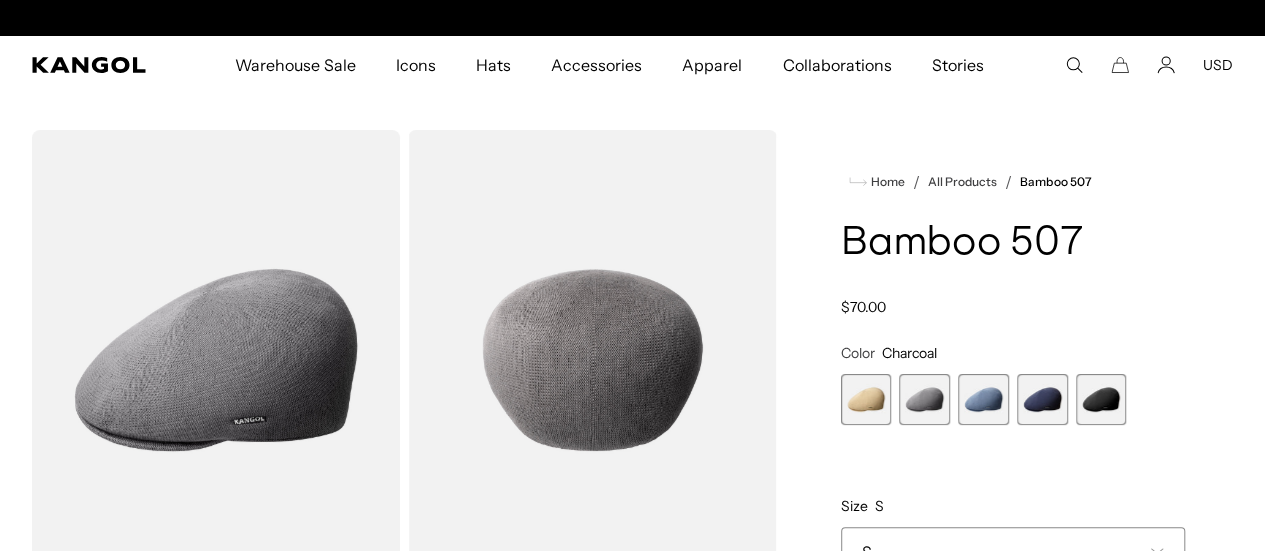 click at bounding box center [983, 399] 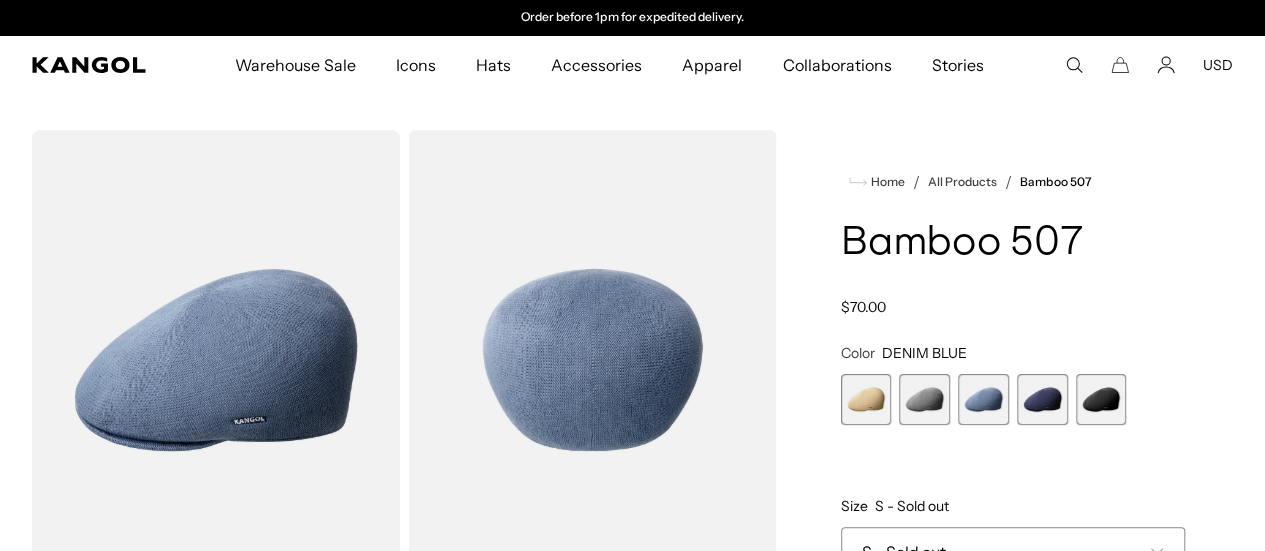 click at bounding box center [1042, 399] 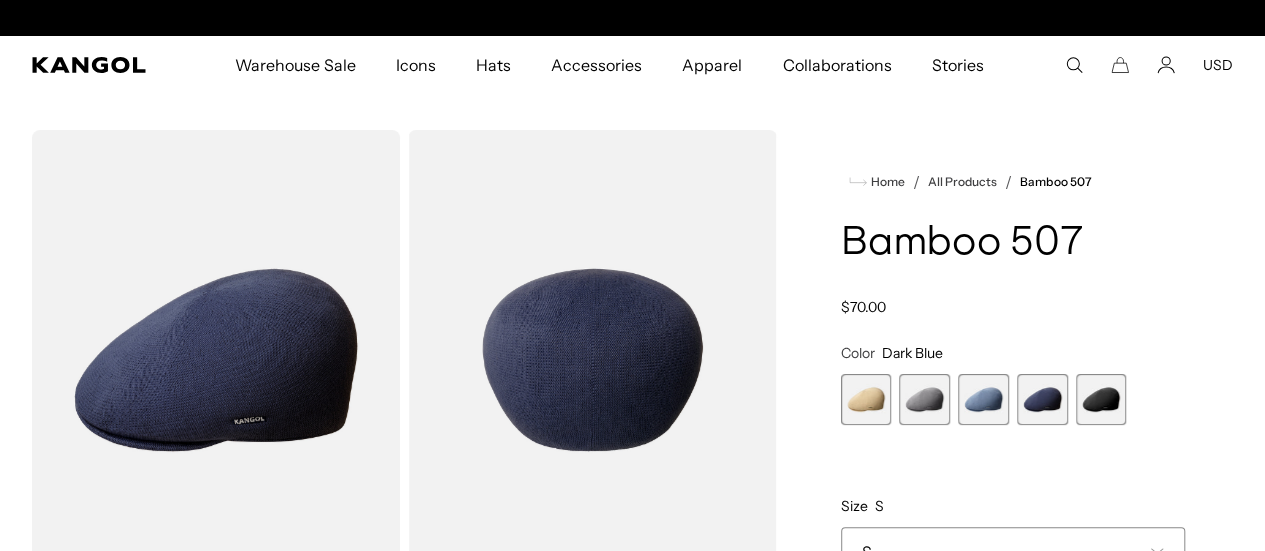 click at bounding box center (1101, 399) 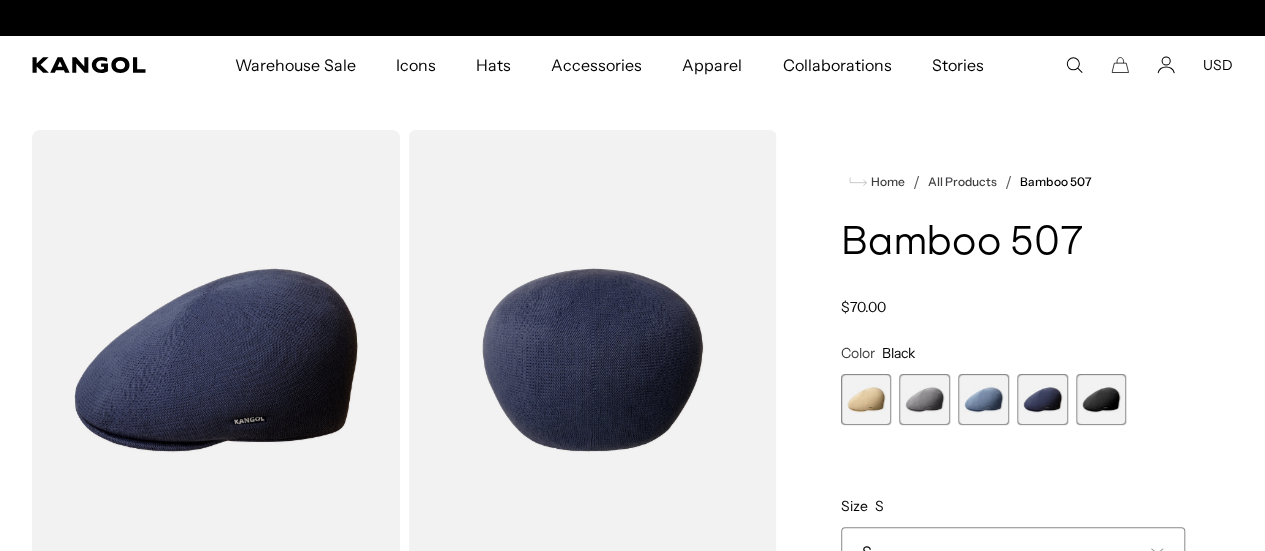 scroll, scrollTop: 0, scrollLeft: 0, axis: both 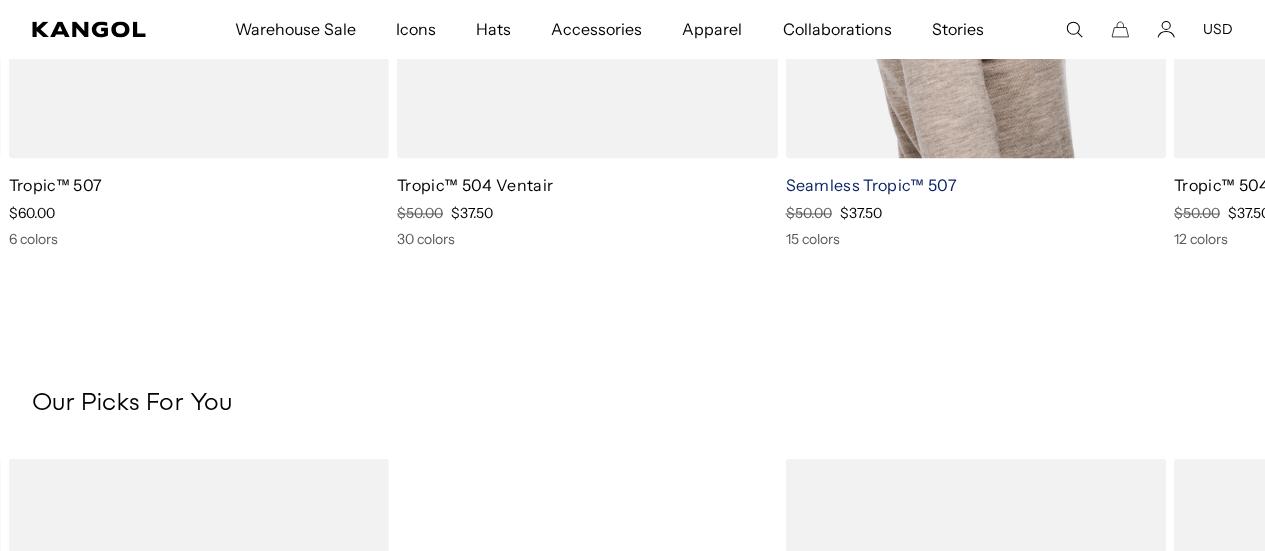 click on "Seamless Tropic™ 507" at bounding box center (870, 185) 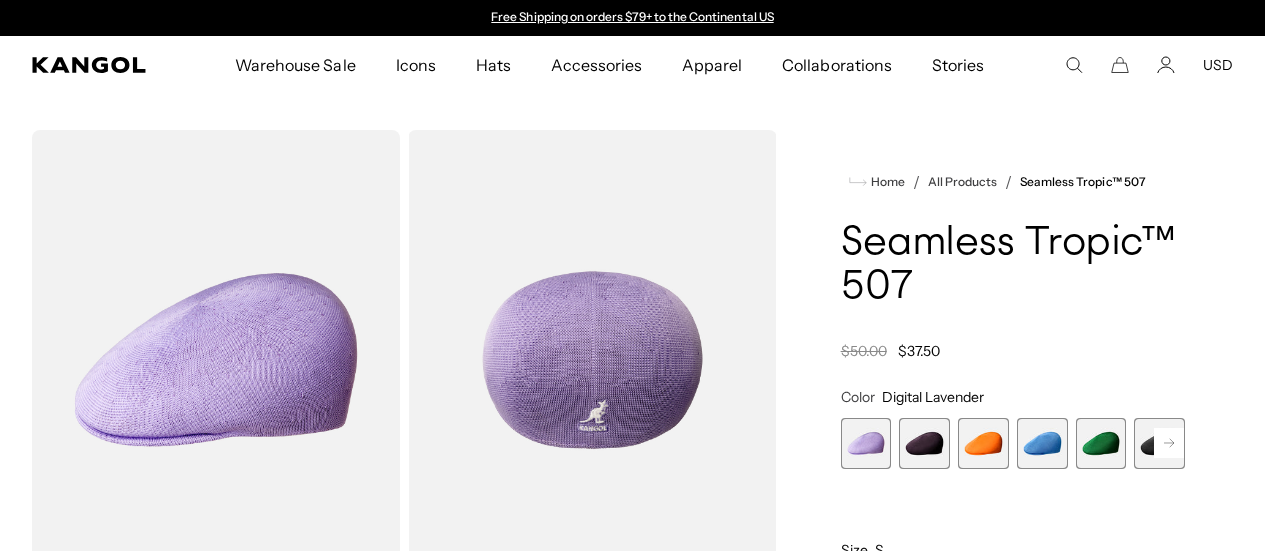 scroll, scrollTop: 0, scrollLeft: 0, axis: both 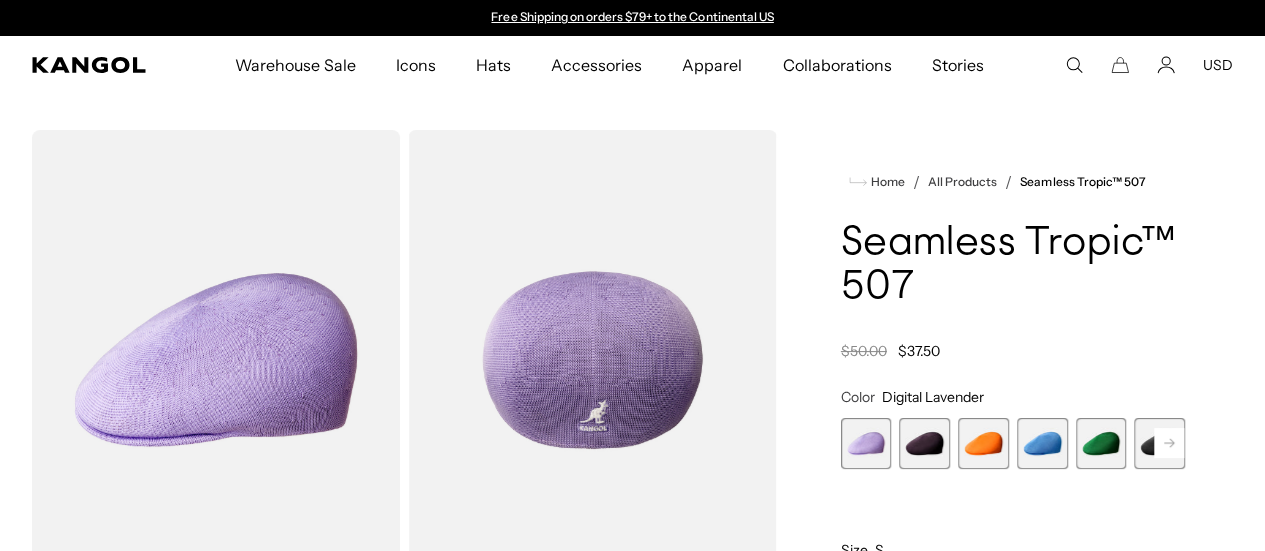 click at bounding box center [924, 443] 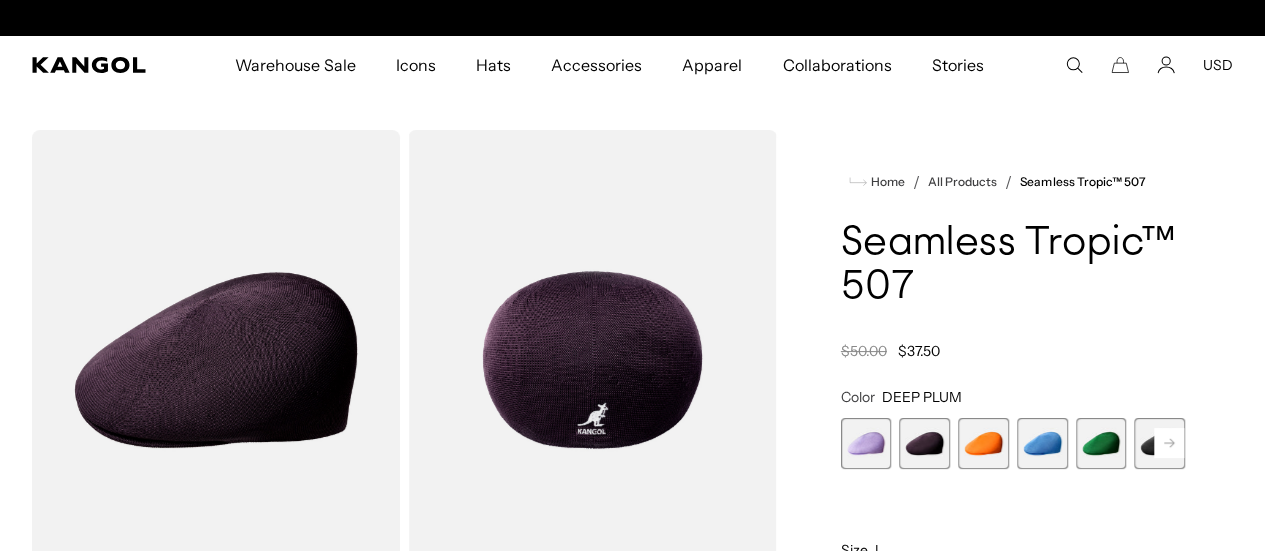 click at bounding box center [983, 443] 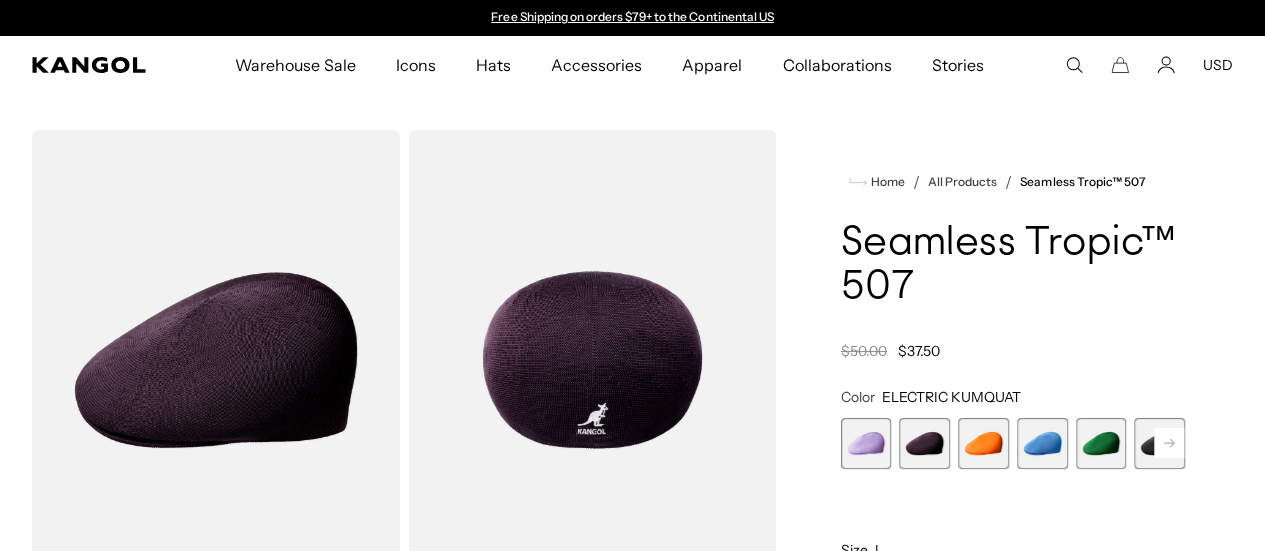 scroll, scrollTop: 0, scrollLeft: 412, axis: horizontal 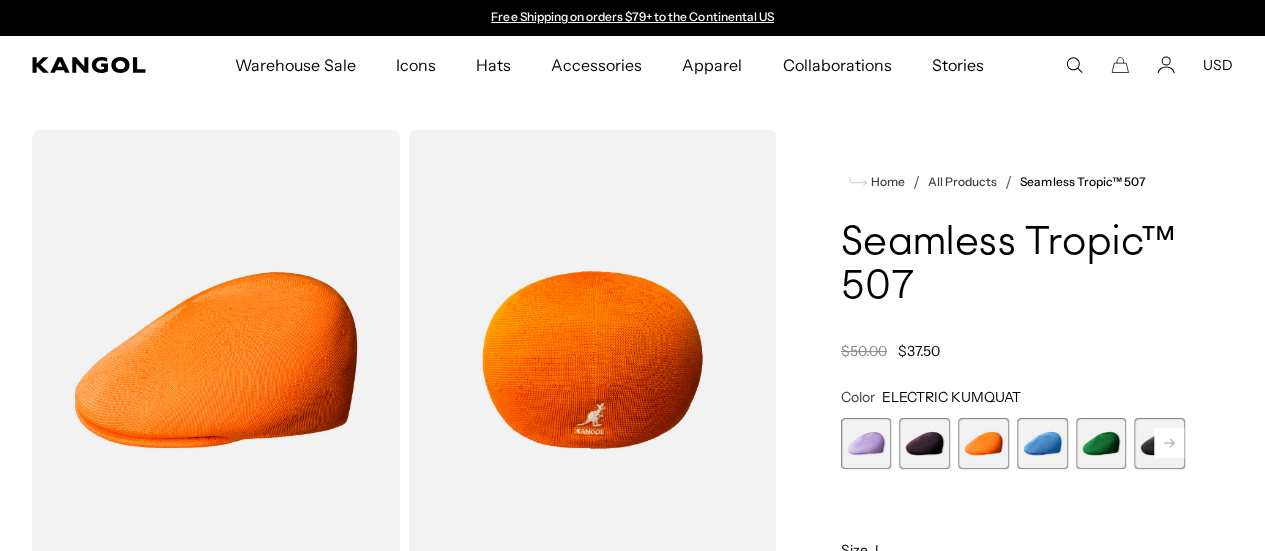 click at bounding box center [1042, 443] 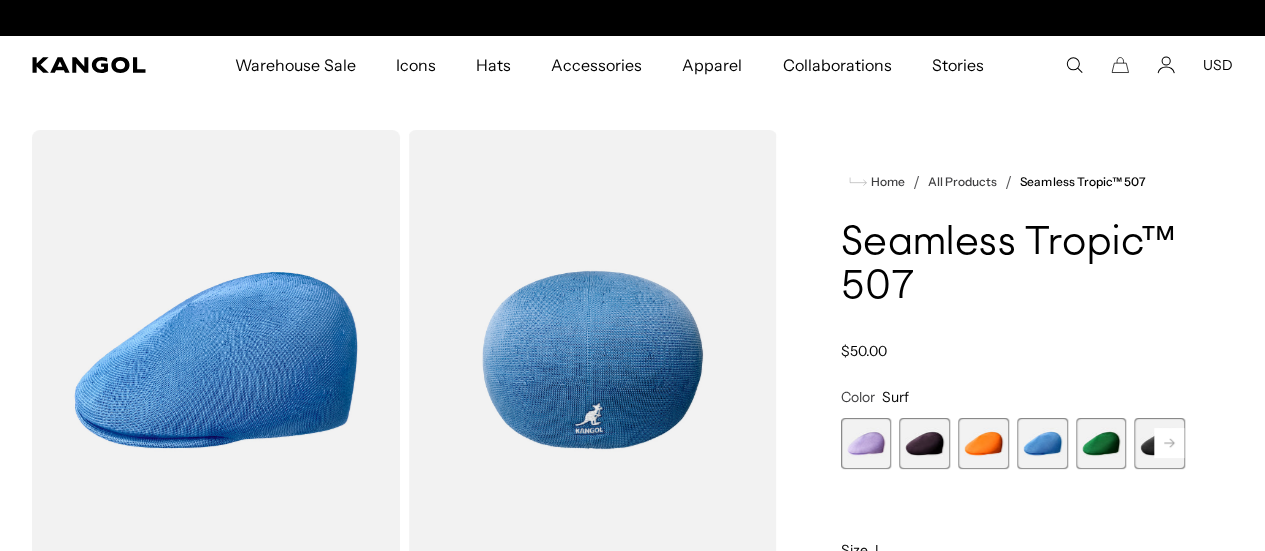 scroll, scrollTop: 0, scrollLeft: 412, axis: horizontal 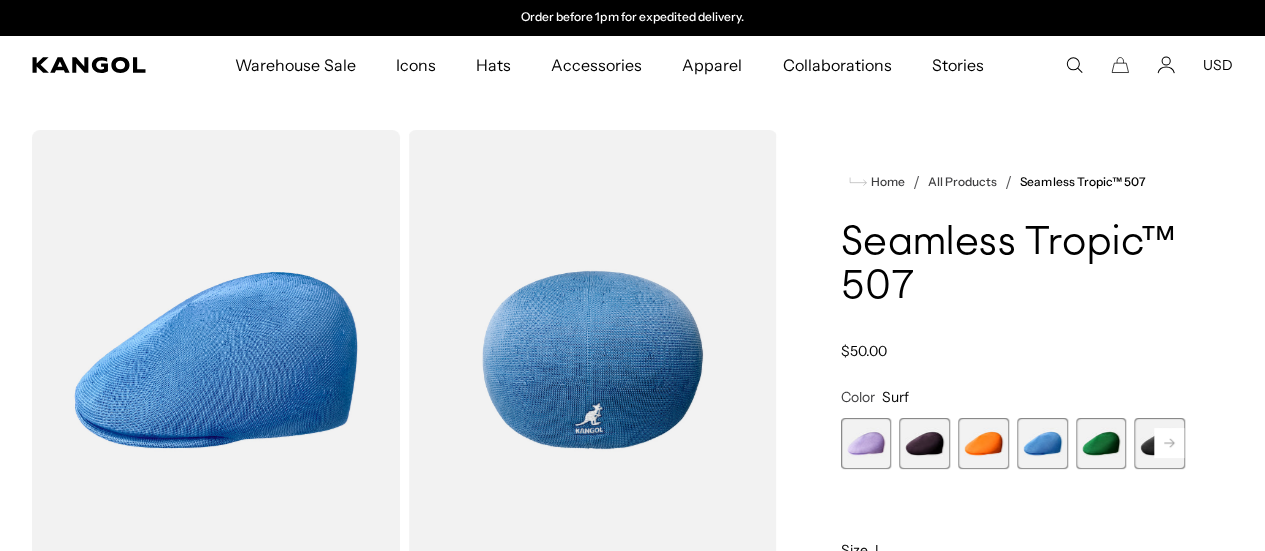 click at bounding box center [1101, 443] 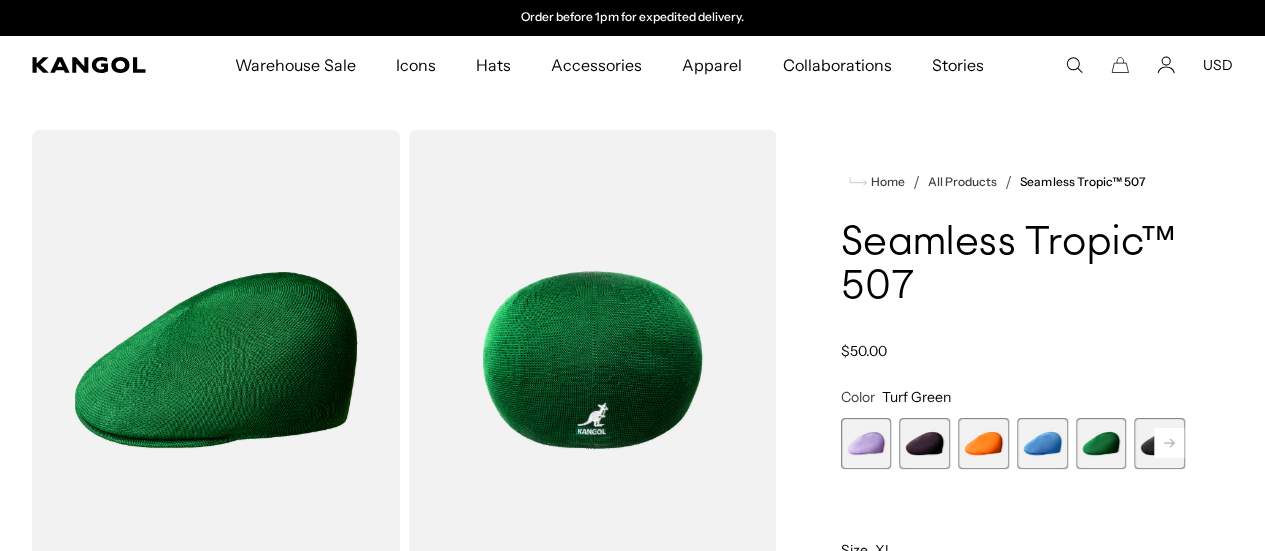 click 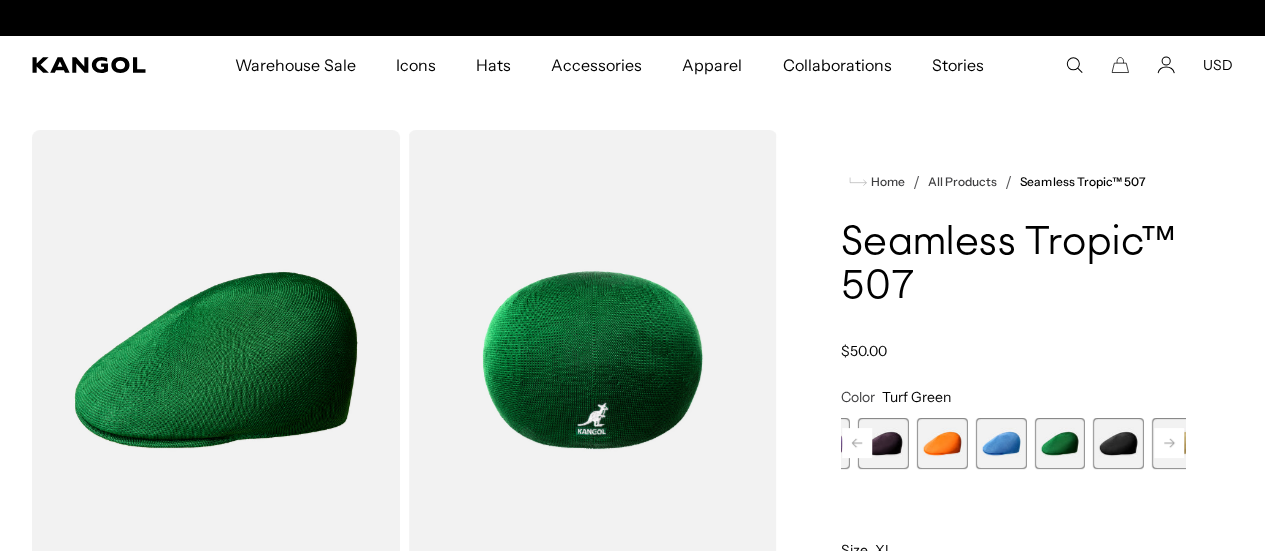 click at bounding box center [1118, 443] 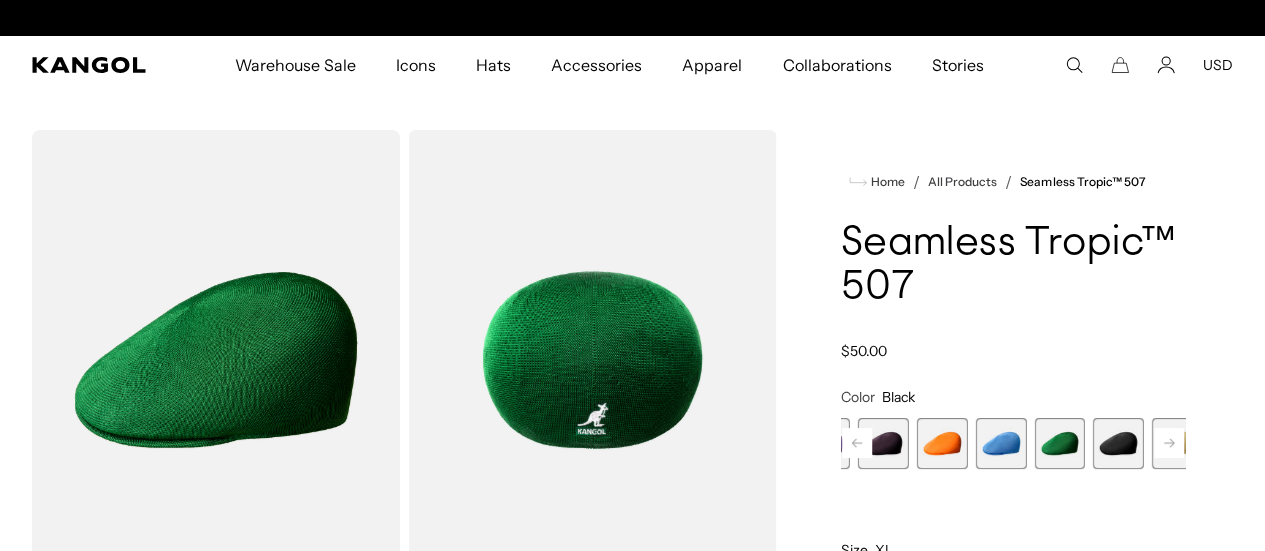 scroll, scrollTop: 0, scrollLeft: 0, axis: both 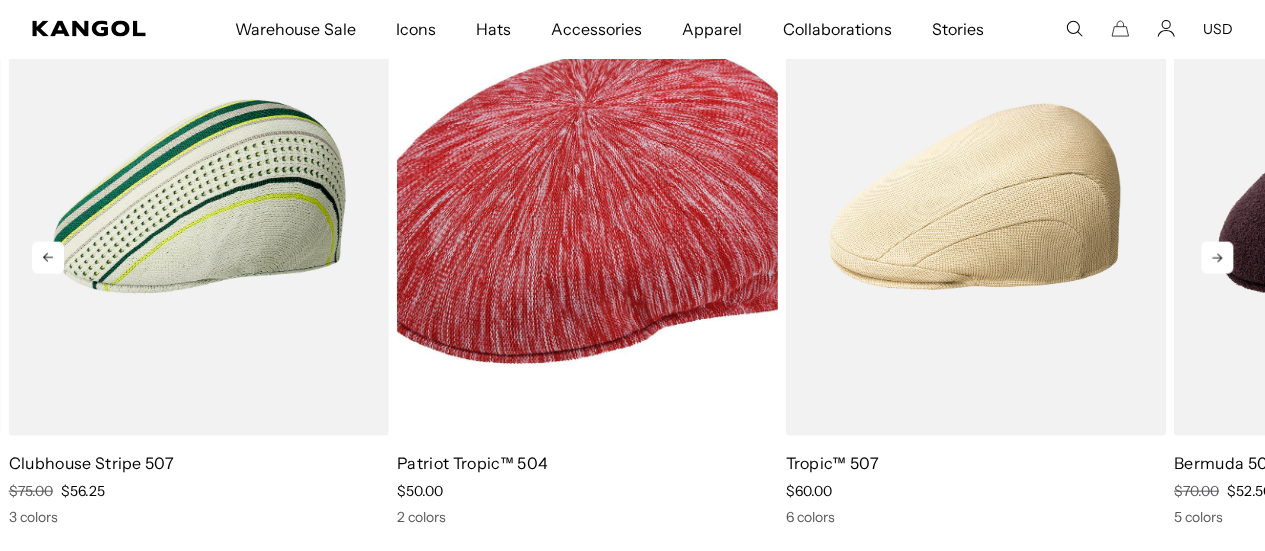 click at bounding box center (587, 196) 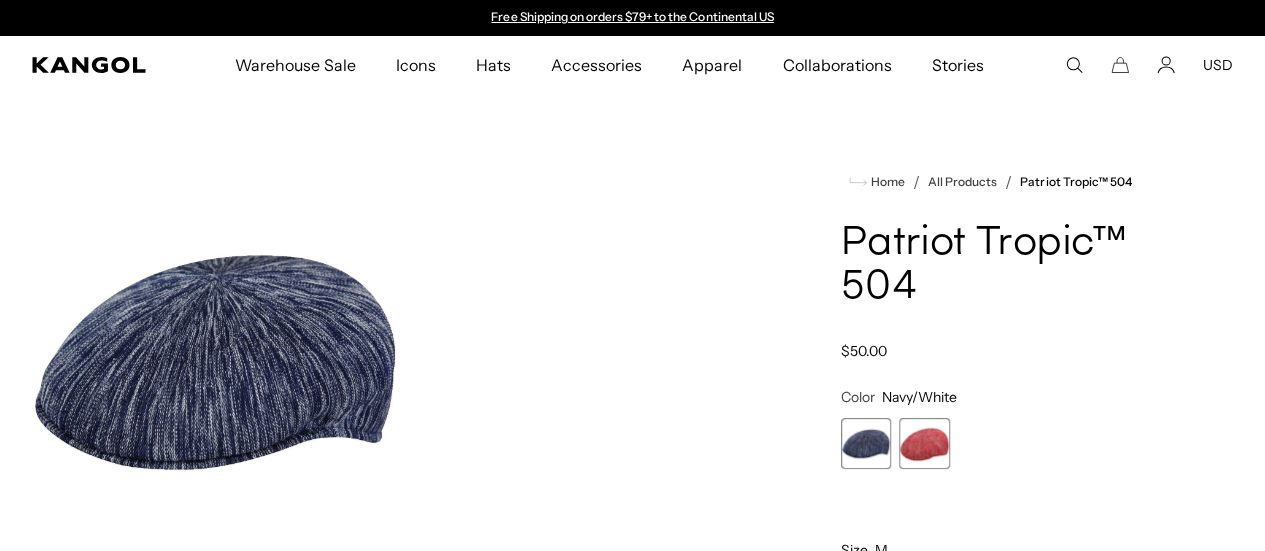 scroll, scrollTop: 400, scrollLeft: 0, axis: vertical 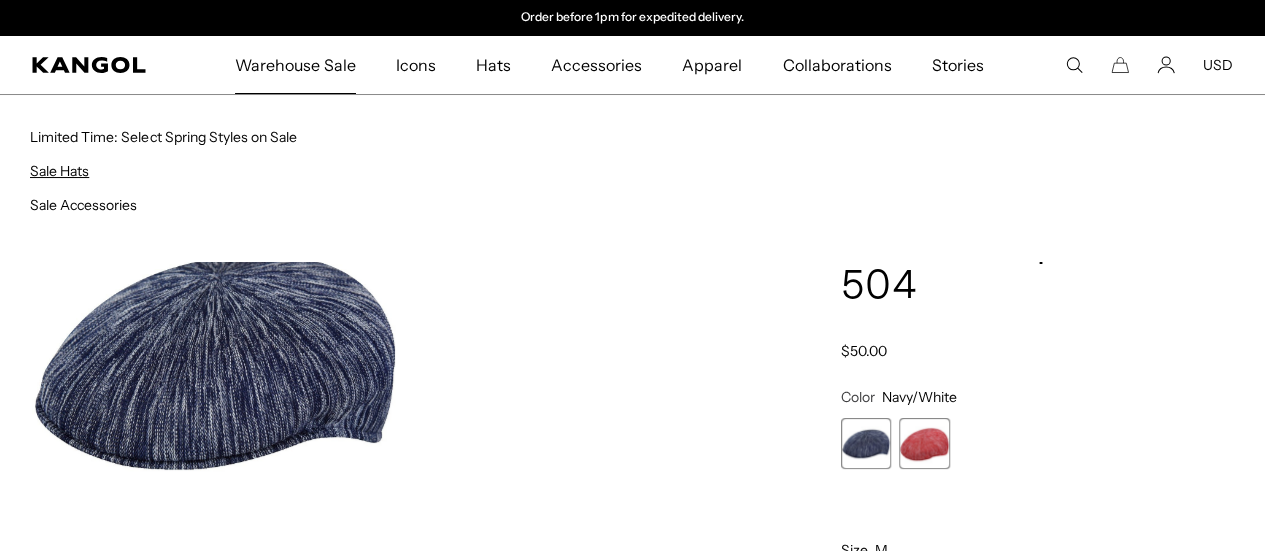 click on "Sale Hats" at bounding box center [59, 171] 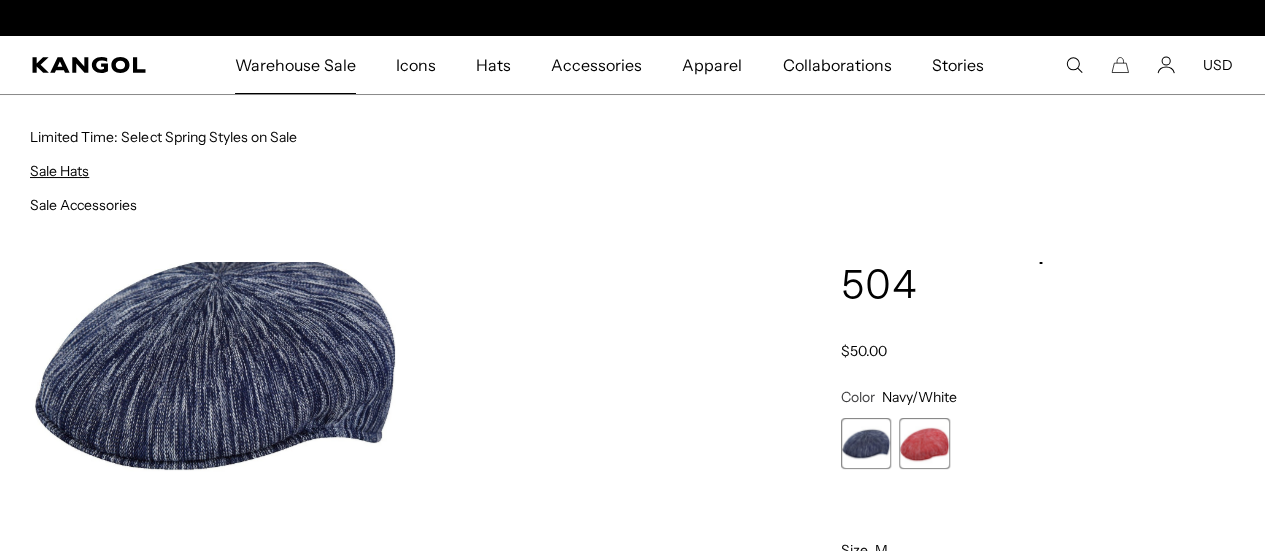 scroll, scrollTop: 0, scrollLeft: 0, axis: both 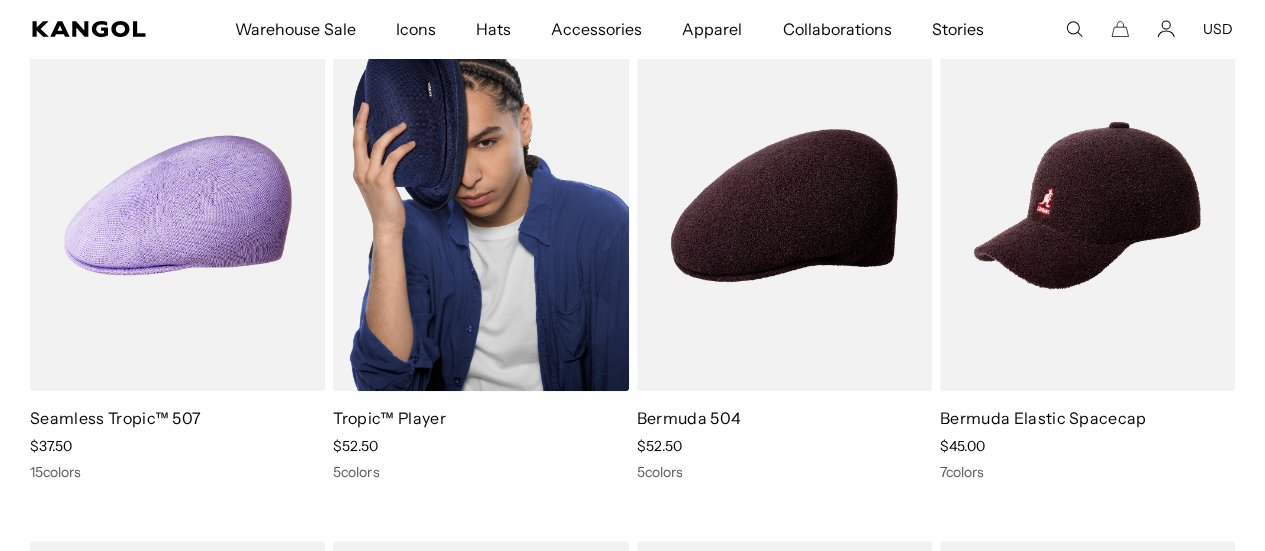 click on "Tropic™ Player" at bounding box center [389, 418] 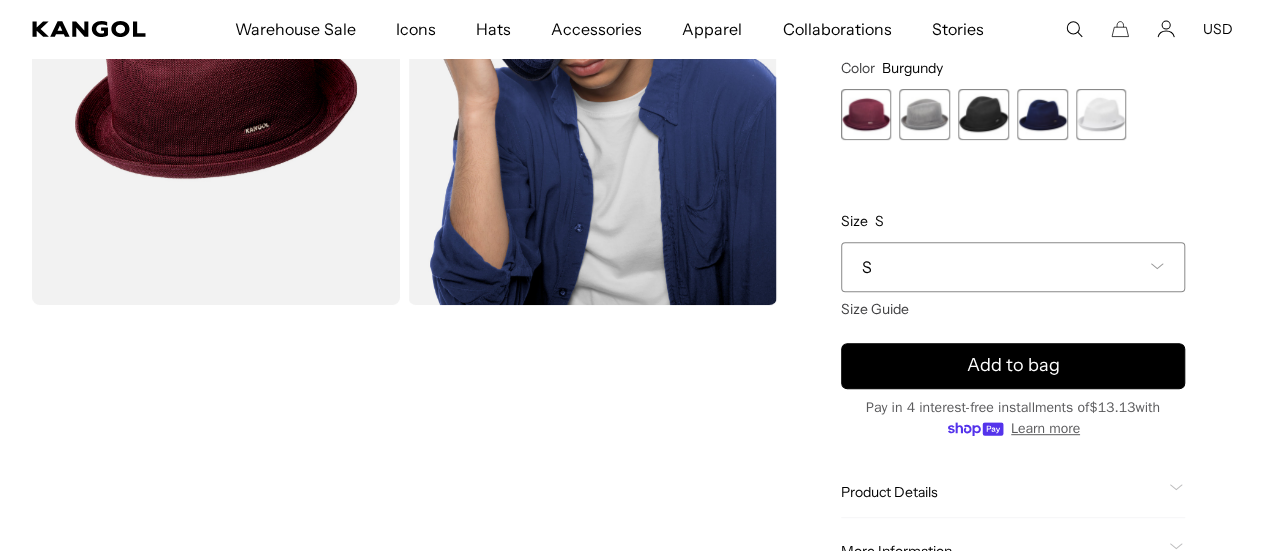 scroll, scrollTop: 300, scrollLeft: 0, axis: vertical 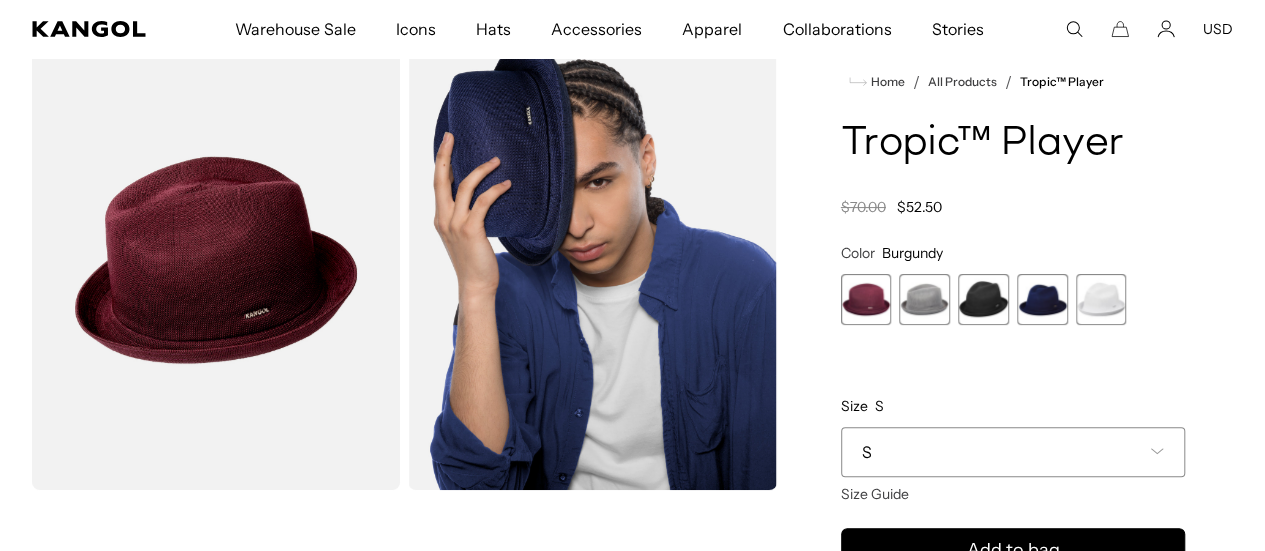 click at bounding box center [924, 299] 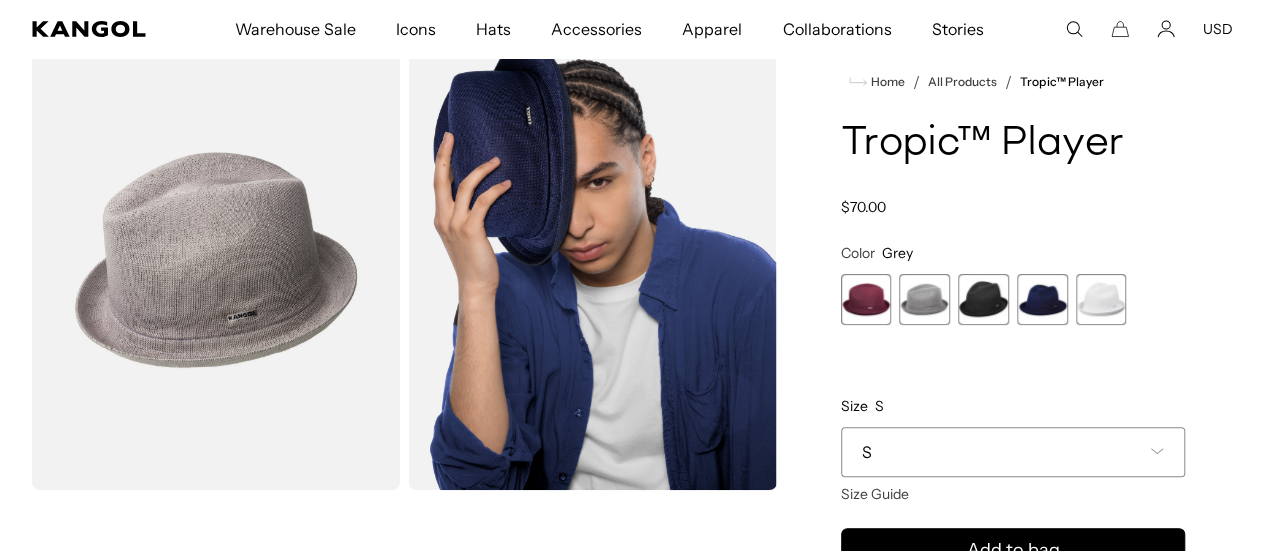 scroll, scrollTop: 0, scrollLeft: 0, axis: both 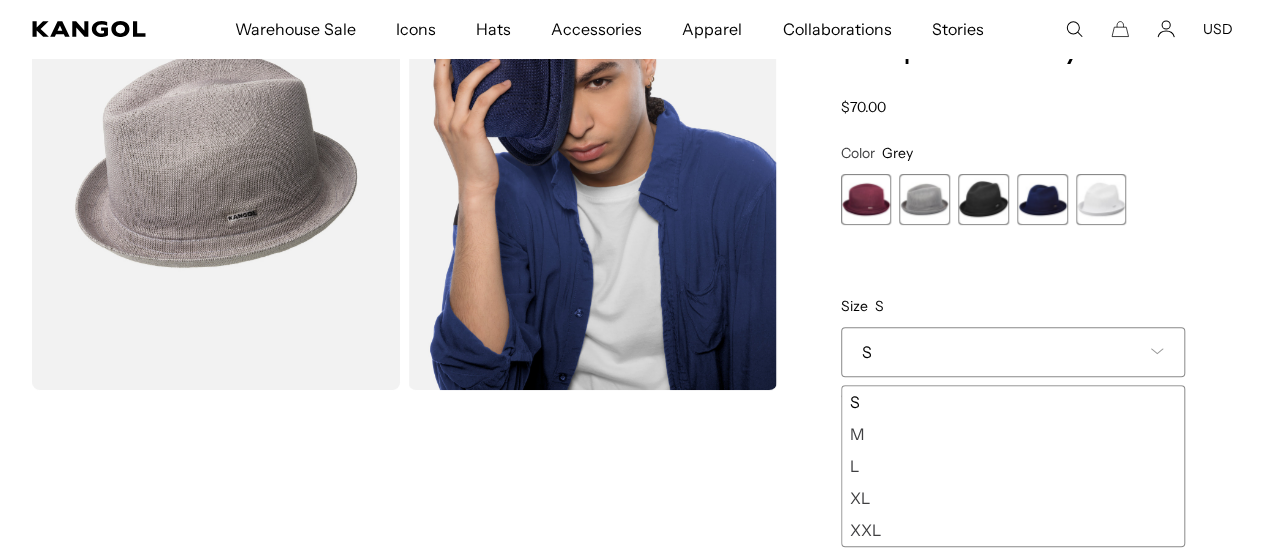 click on "M" at bounding box center (1013, 434) 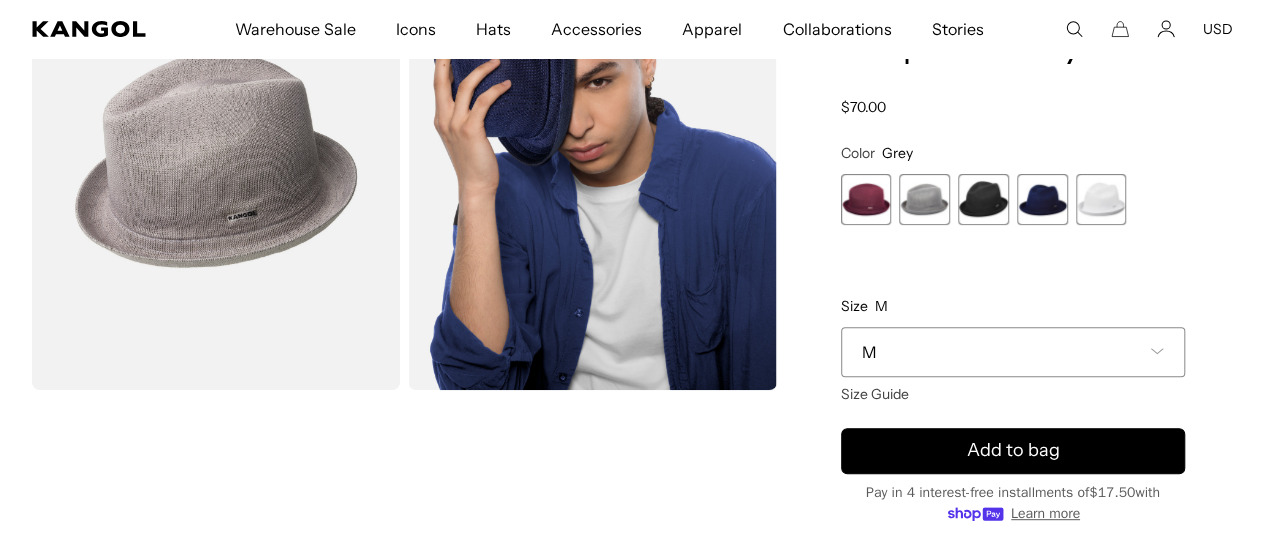 scroll, scrollTop: 0, scrollLeft: 0, axis: both 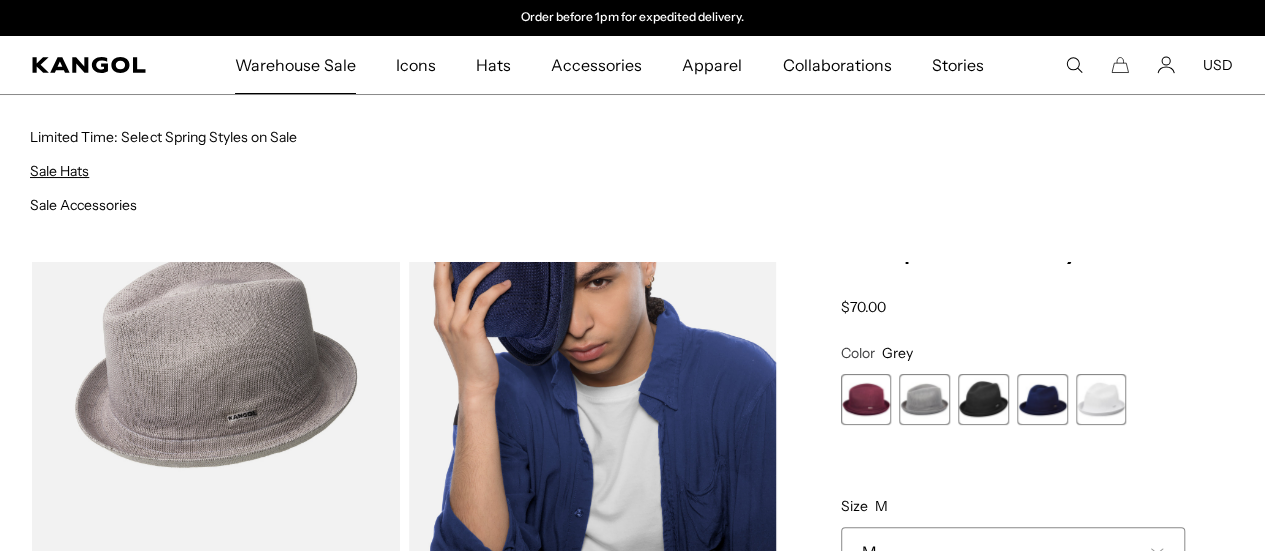 click on "Sale Hats" at bounding box center [59, 171] 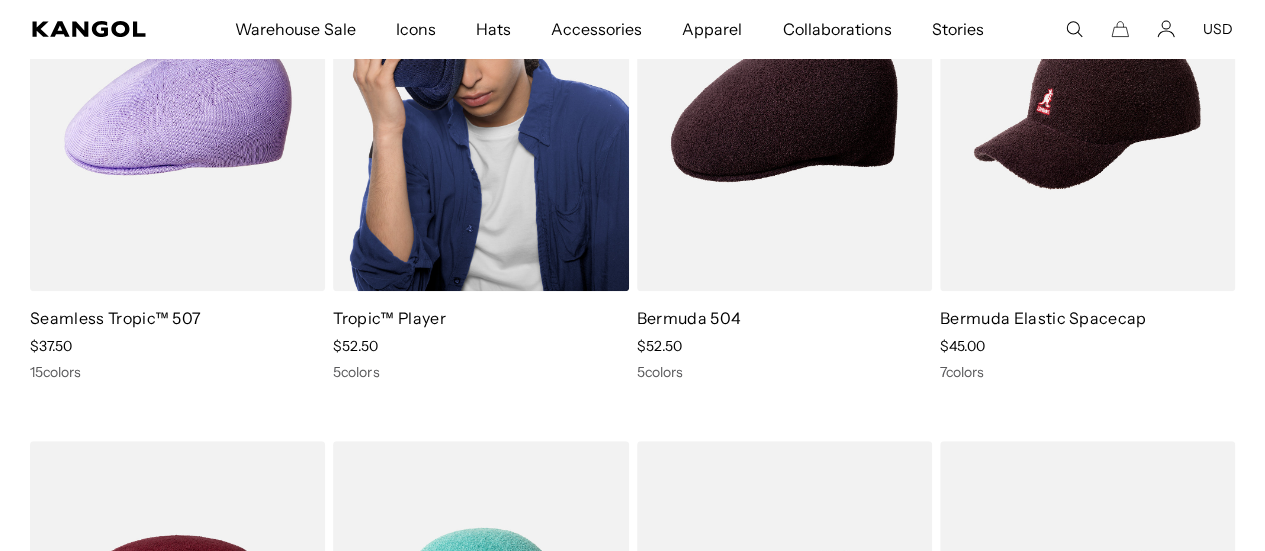 scroll, scrollTop: 300, scrollLeft: 0, axis: vertical 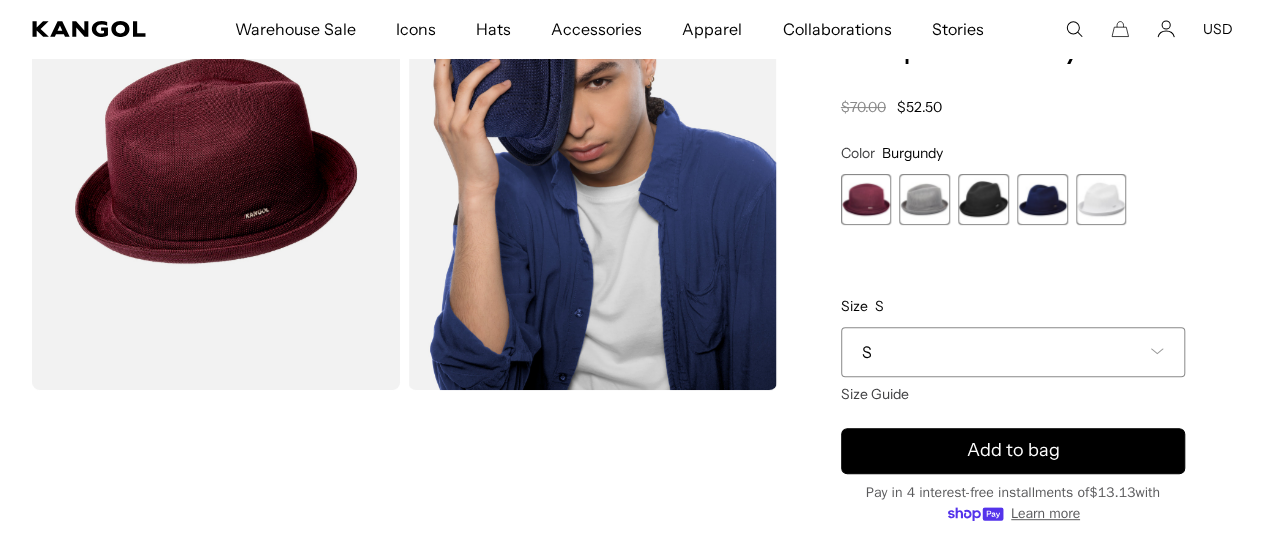 click at bounding box center [924, 199] 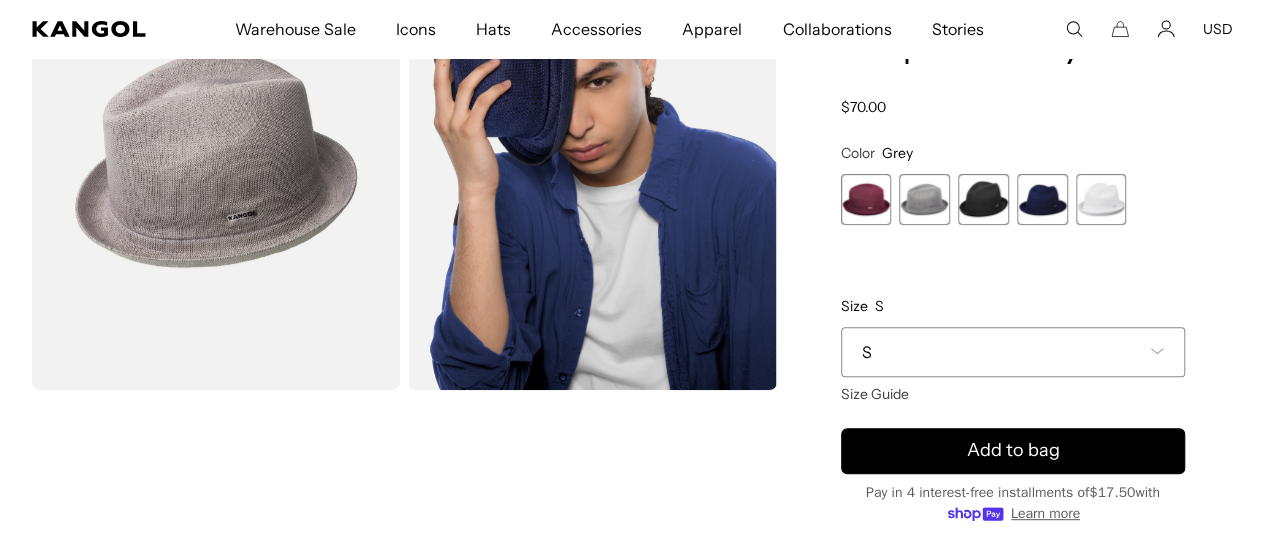 click at bounding box center [983, 199] 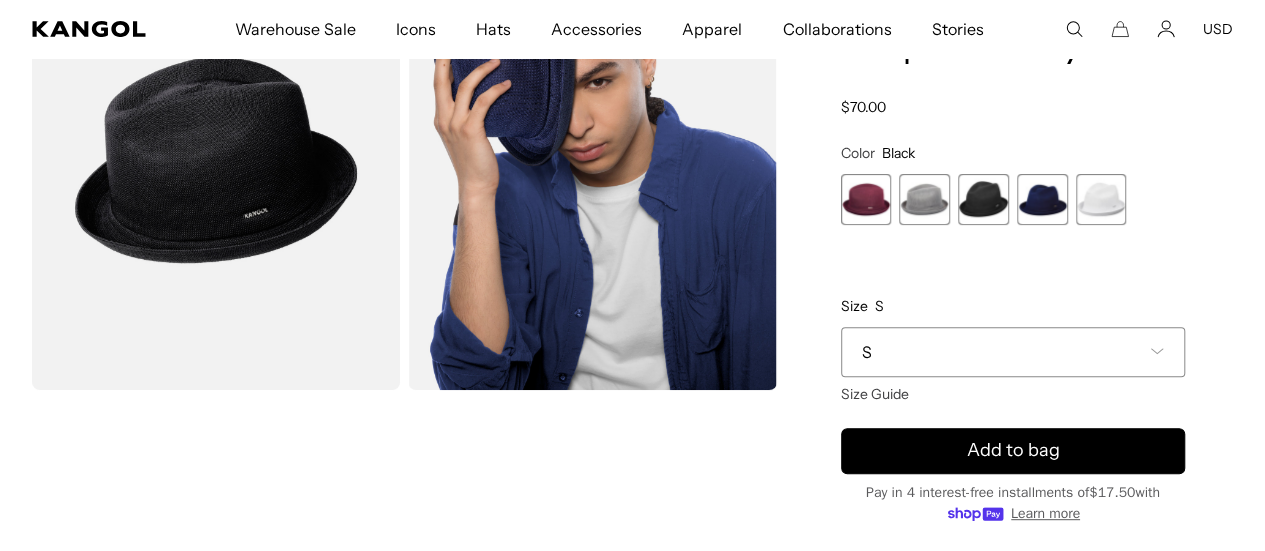 click at bounding box center (1042, 199) 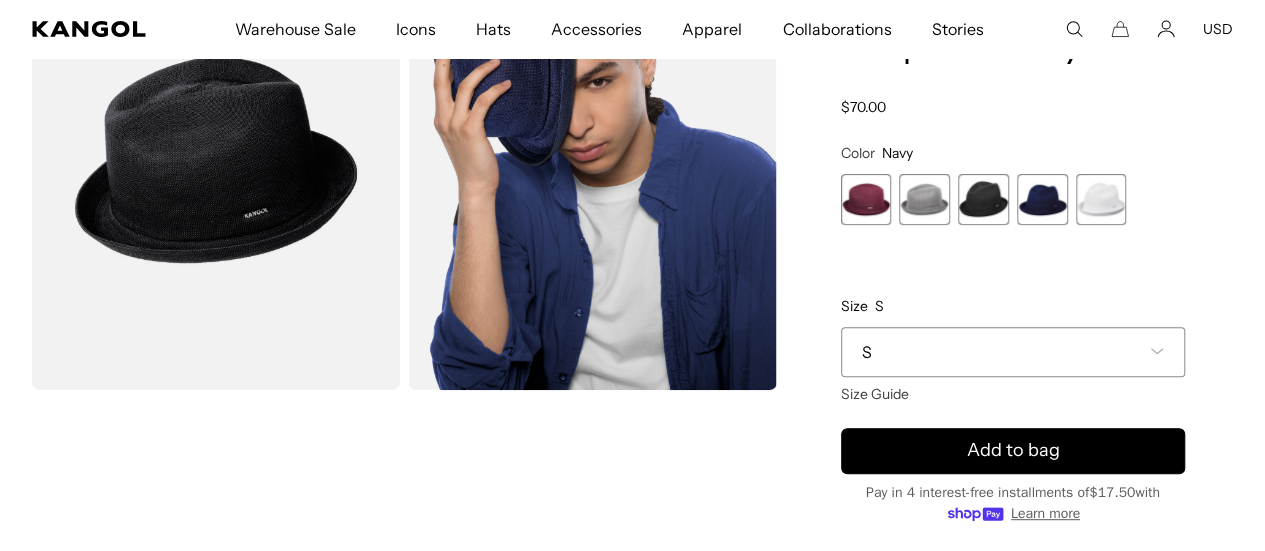 scroll, scrollTop: 0, scrollLeft: 0, axis: both 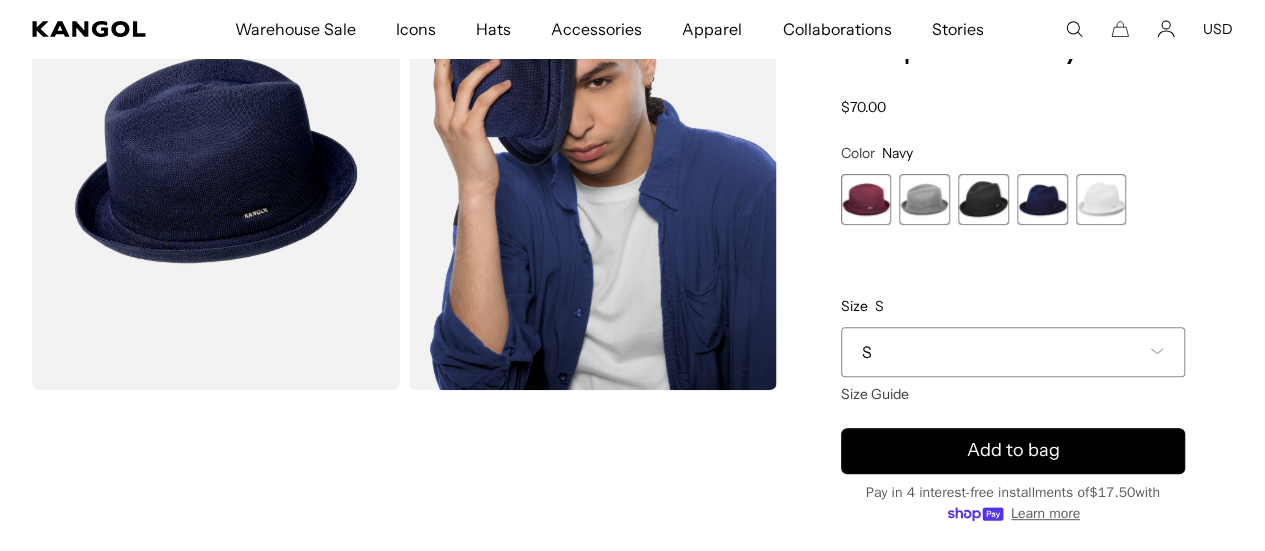 click at bounding box center [1101, 199] 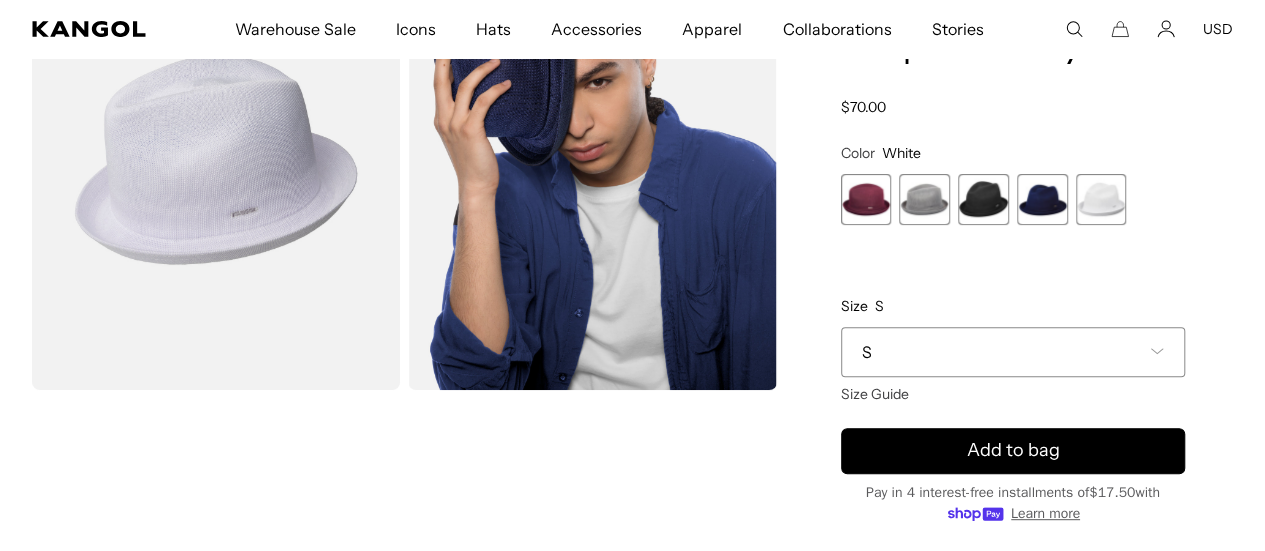 click at bounding box center (924, 199) 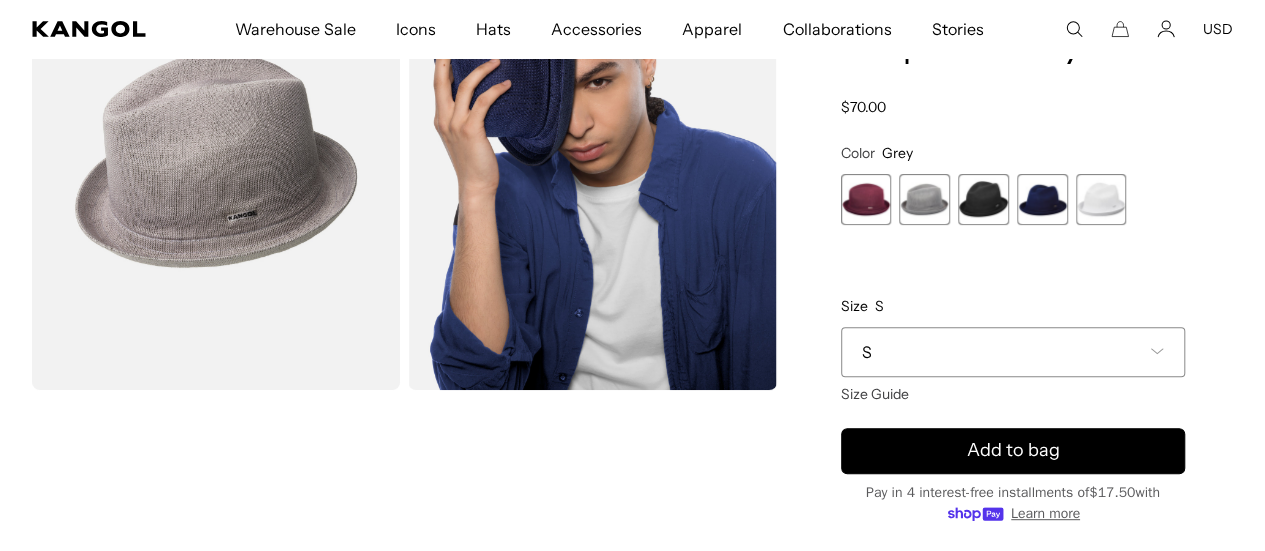 scroll, scrollTop: 0, scrollLeft: 0, axis: both 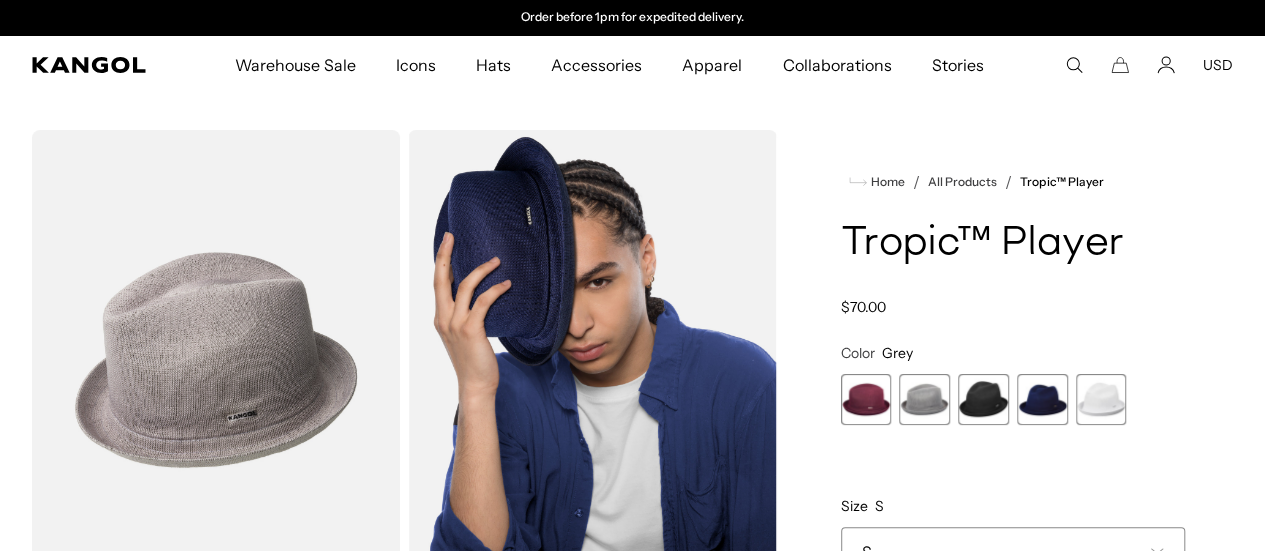 click on "Warehouse Sale
Warehouse Sale
Limited Time: Select Spring Styles on Sale
Sale Hats
Sale Accessories
Icons
Icons" at bounding box center [609, 65] 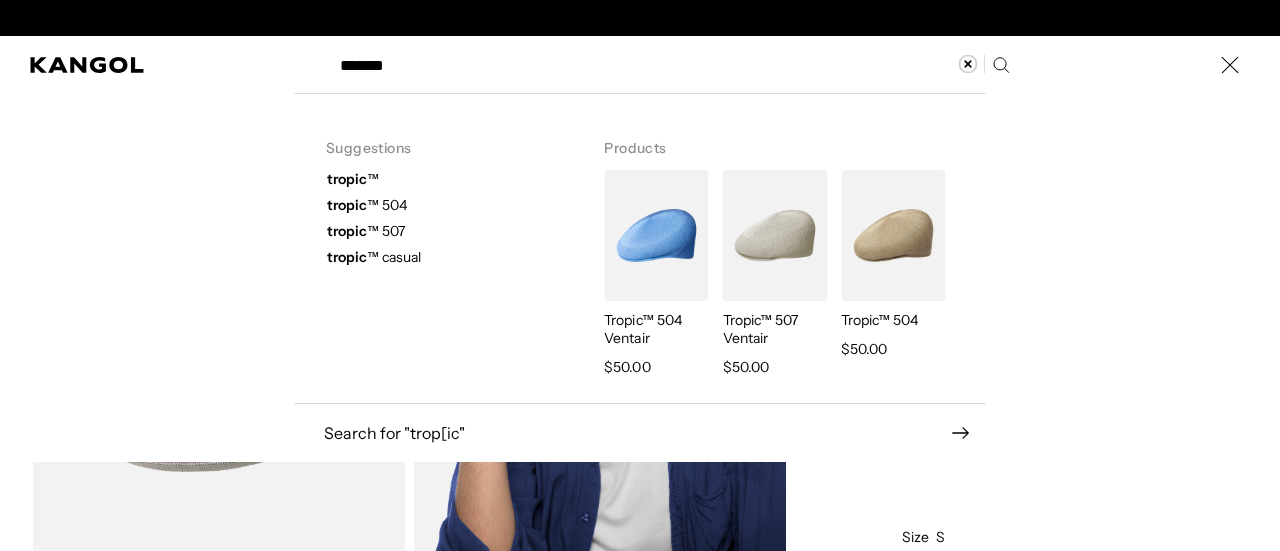 scroll, scrollTop: 0, scrollLeft: 412, axis: horizontal 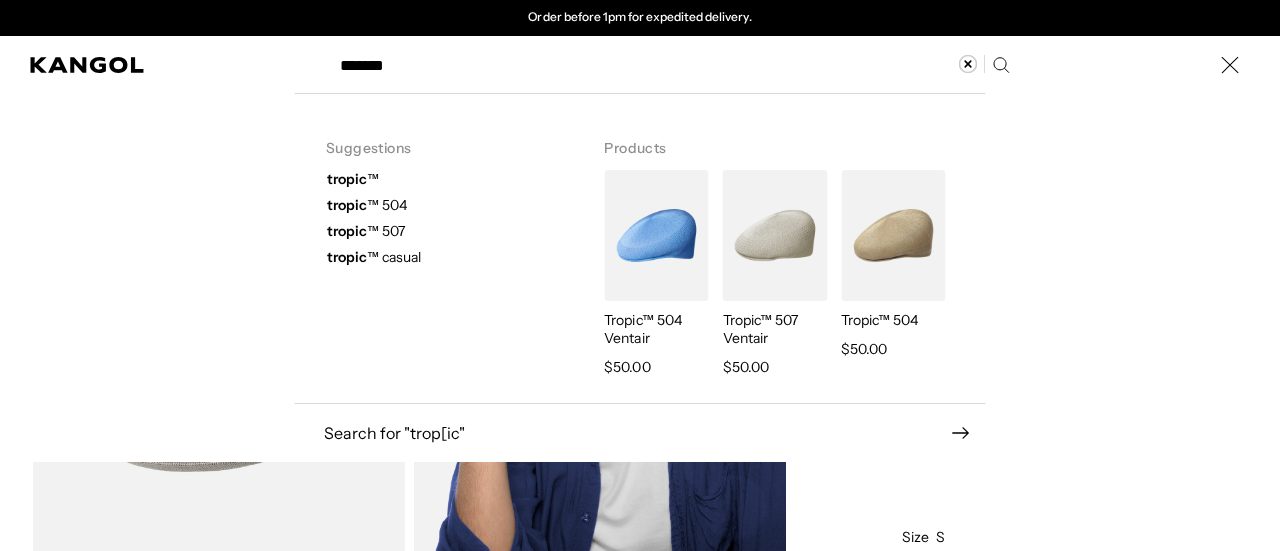 drag, startPoint x: 387, startPoint y: 63, endPoint x: 298, endPoint y: 52, distance: 89.6772 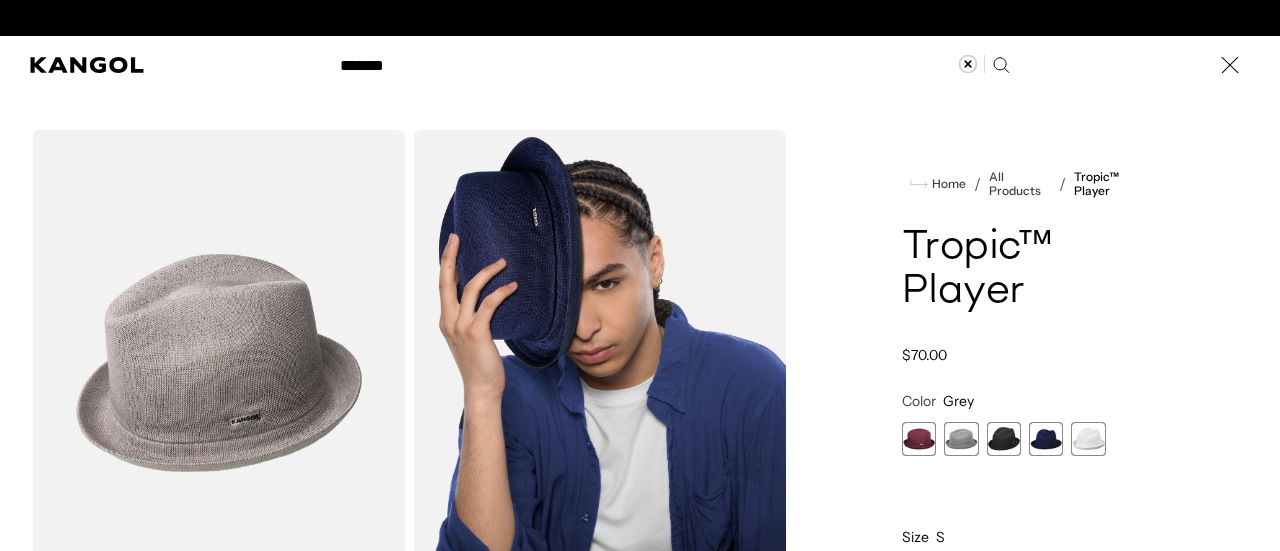 scroll, scrollTop: 0, scrollLeft: 412, axis: horizontal 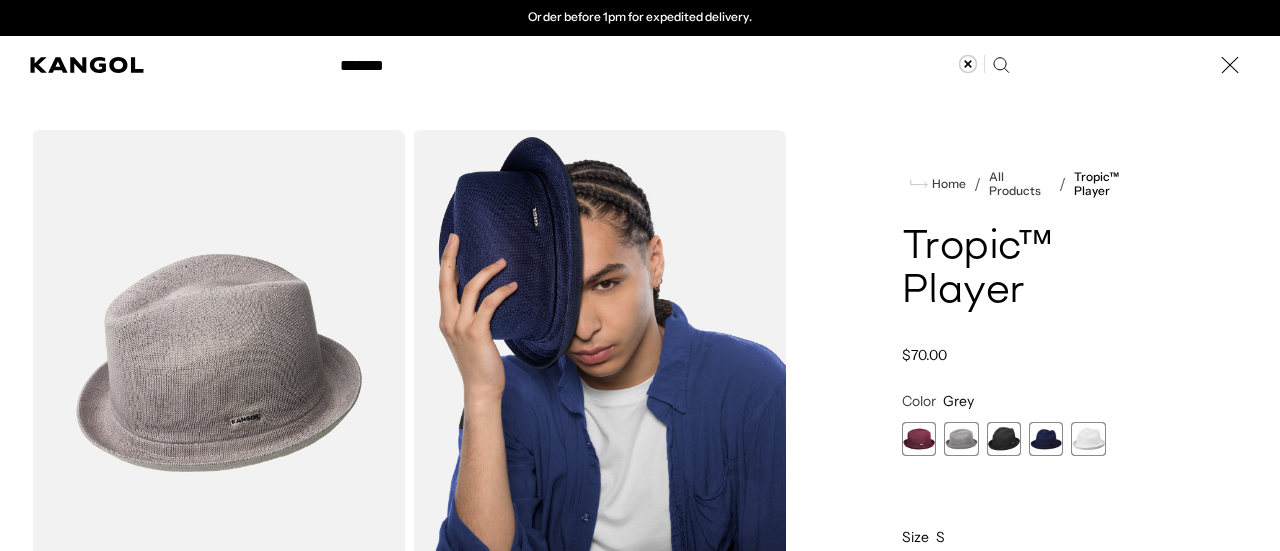 click on "Search here" at bounding box center (397, 56) 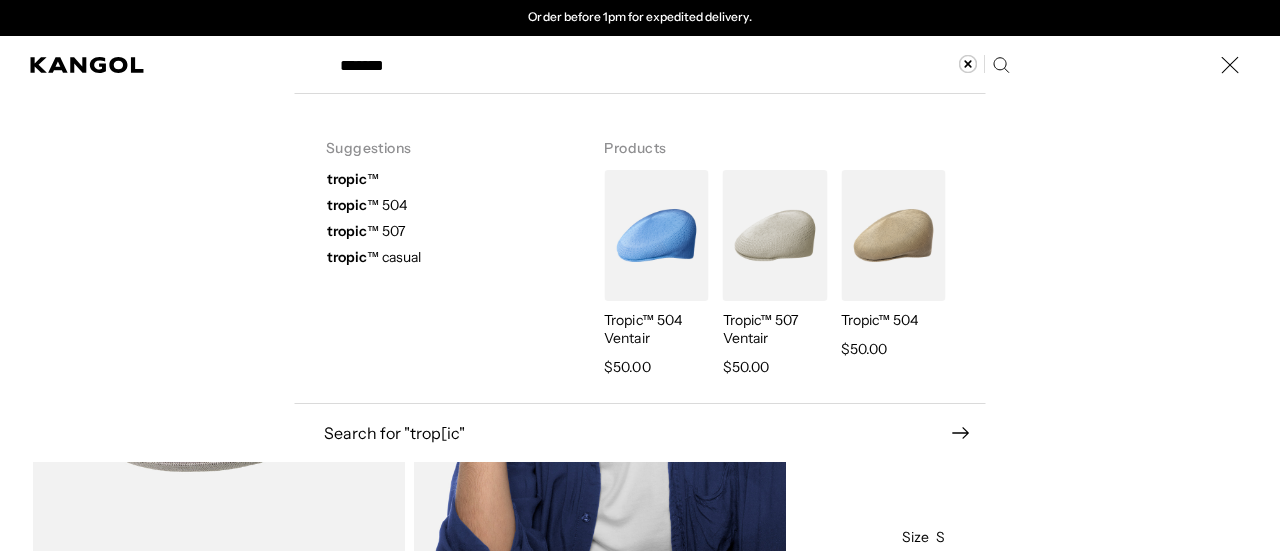 drag, startPoint x: 400, startPoint y: 58, endPoint x: 410, endPoint y: 75, distance: 19.723083 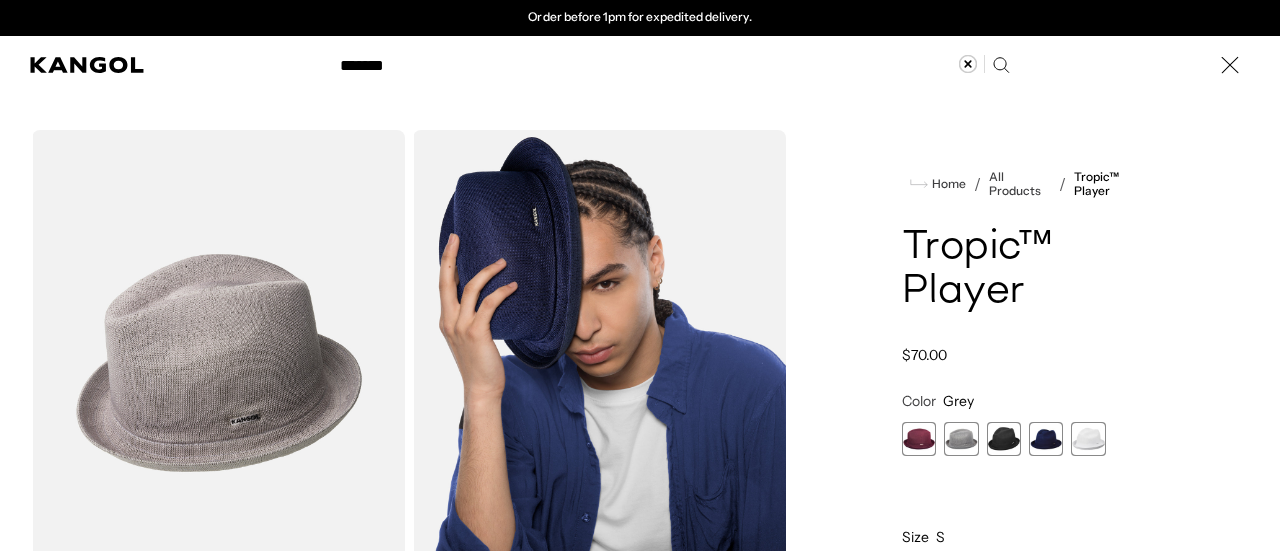 click on "*******" at bounding box center (673, 65) 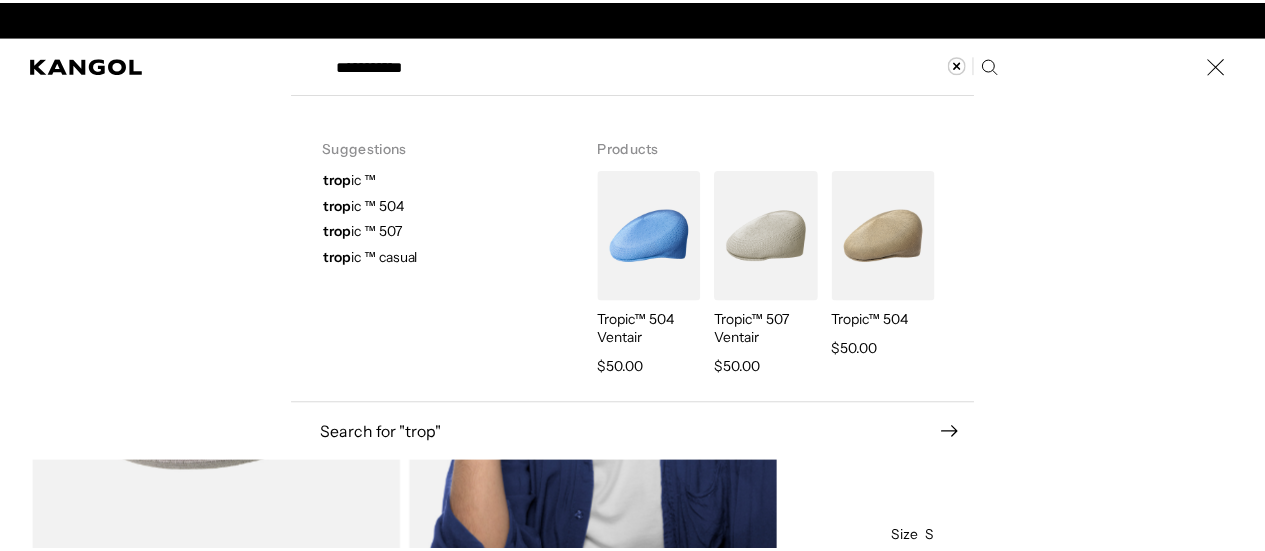 scroll, scrollTop: 0, scrollLeft: 412, axis: horizontal 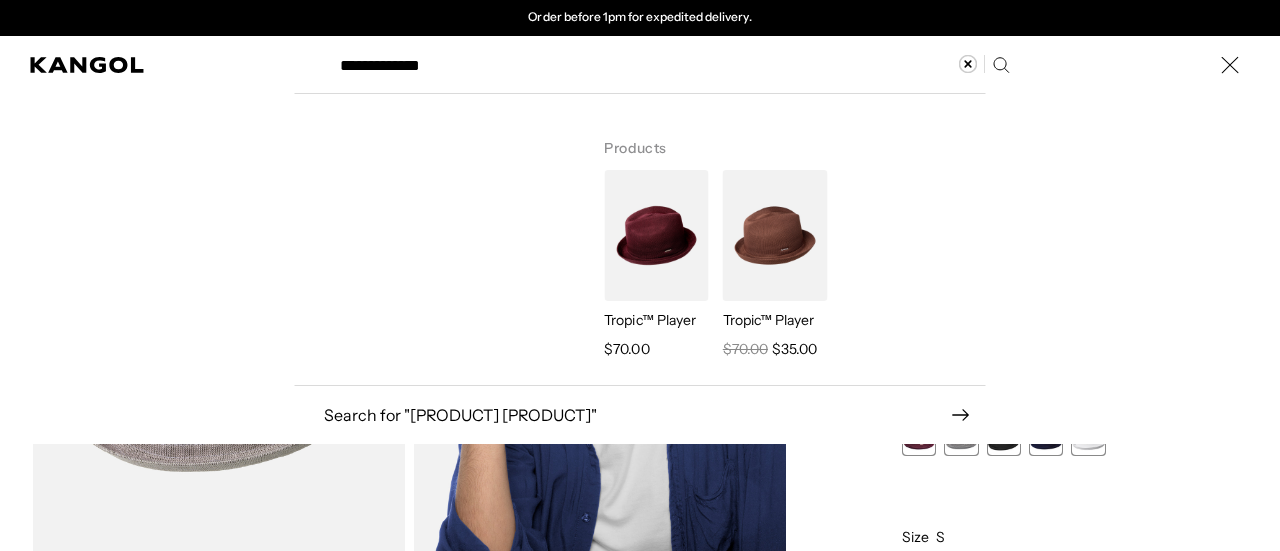 type on "**********" 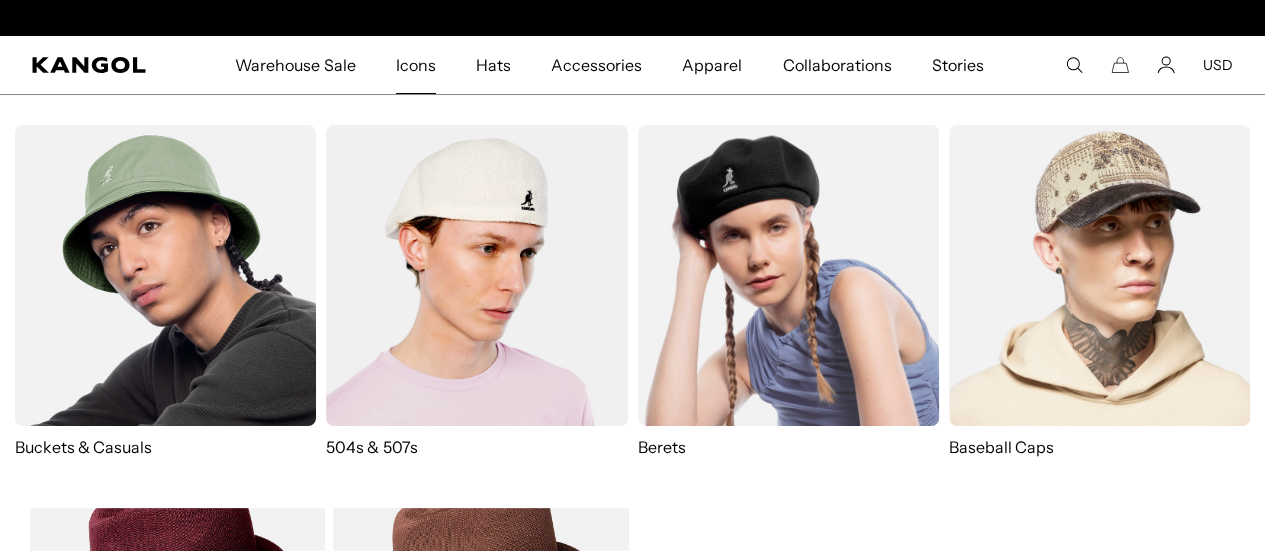 scroll, scrollTop: 0, scrollLeft: 0, axis: both 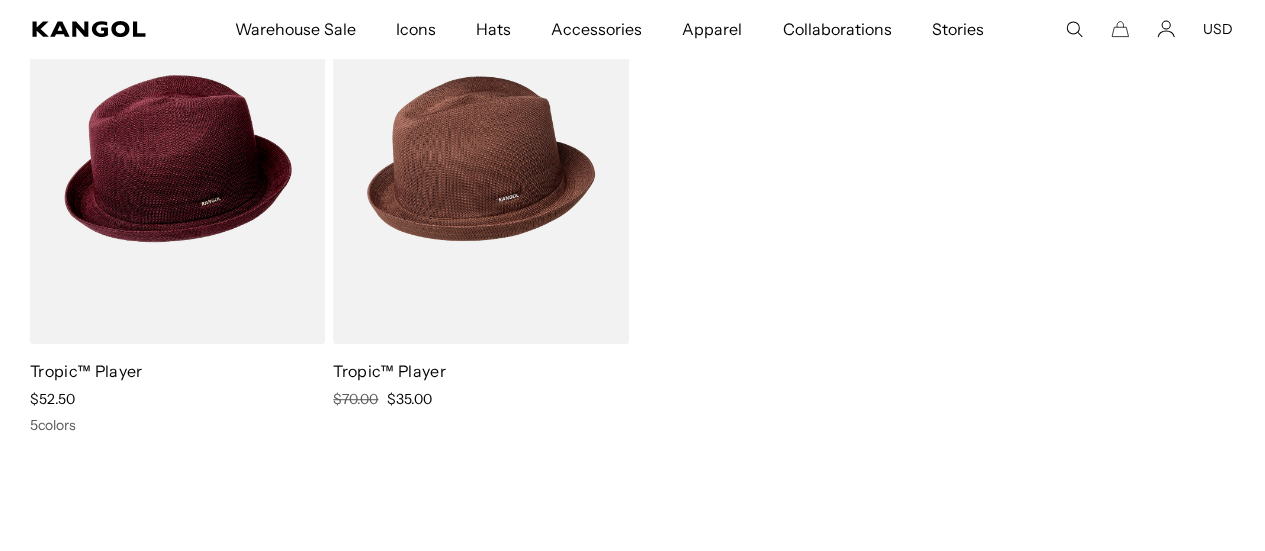 click at bounding box center [480, 158] 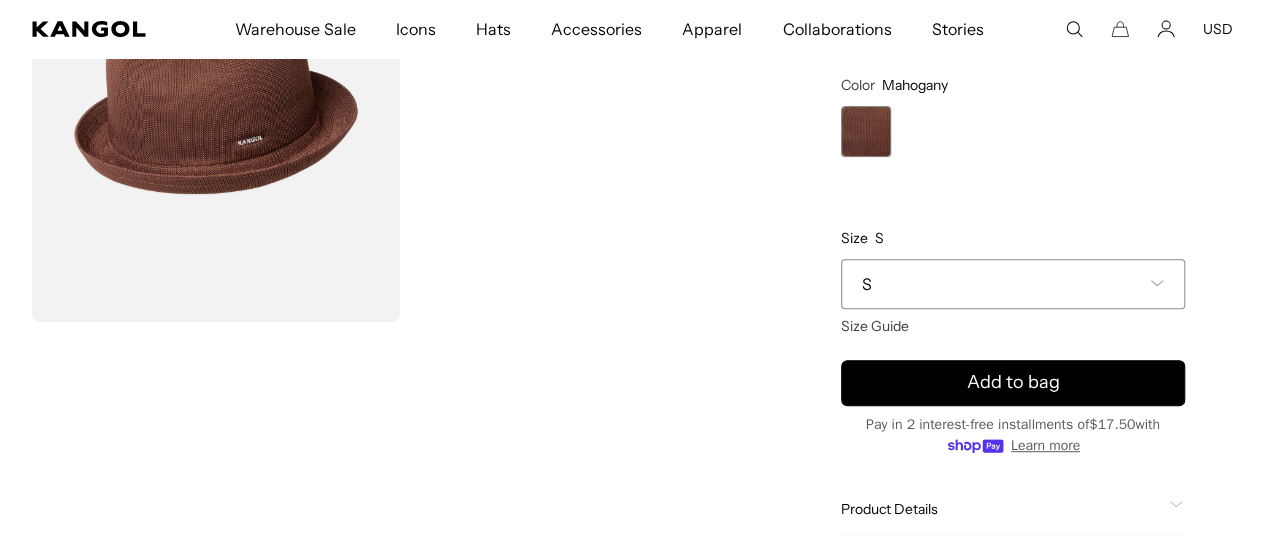 scroll, scrollTop: 300, scrollLeft: 0, axis: vertical 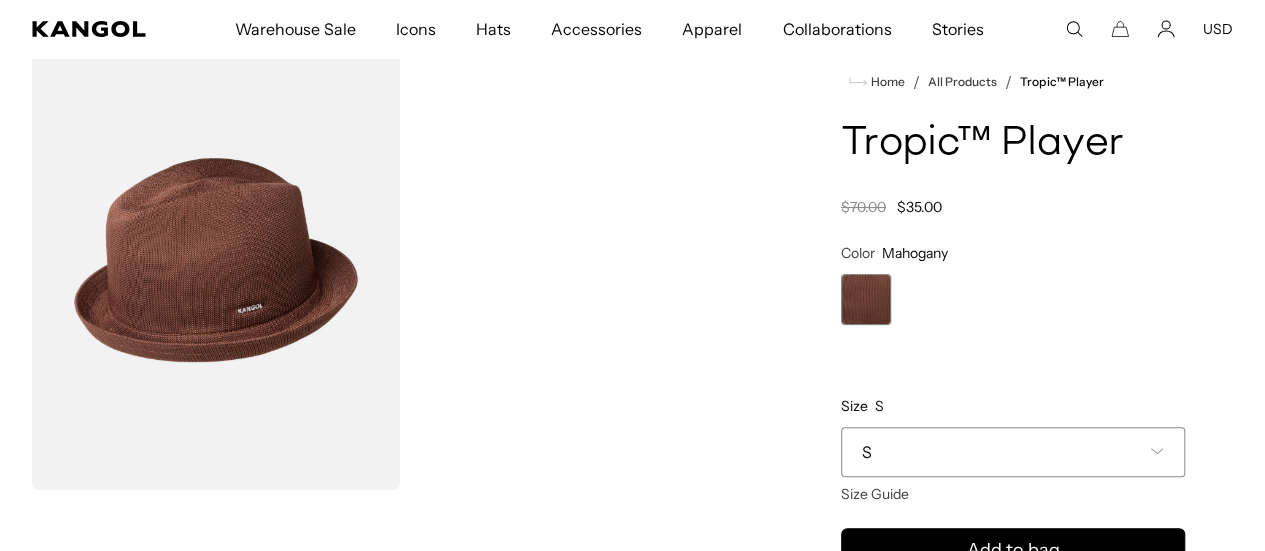 click on "S" at bounding box center (1013, 452) 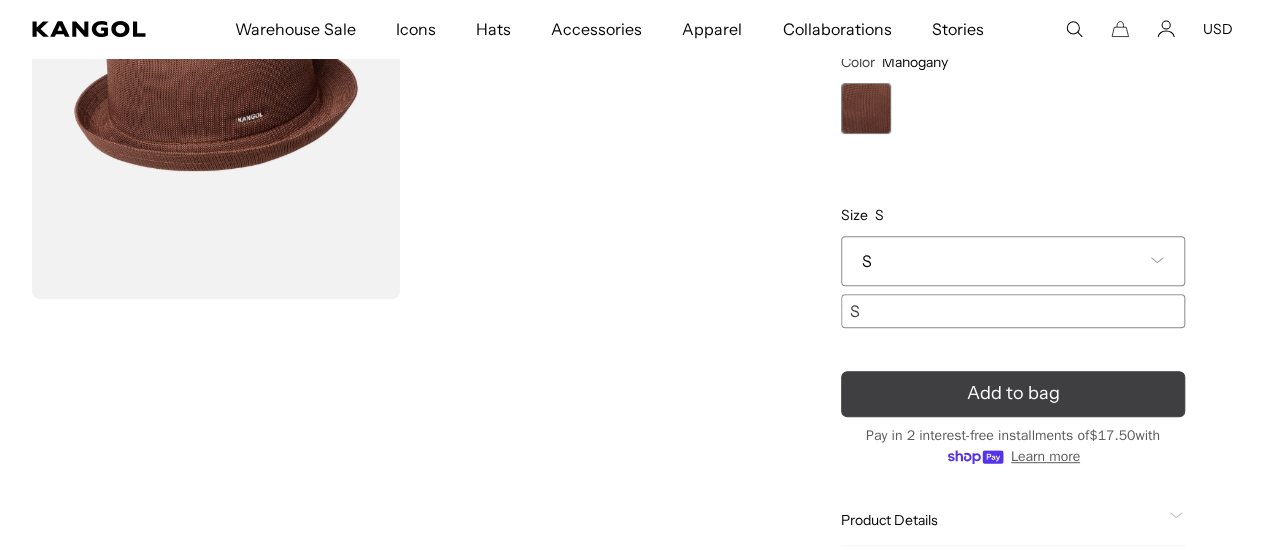 scroll, scrollTop: 300, scrollLeft: 0, axis: vertical 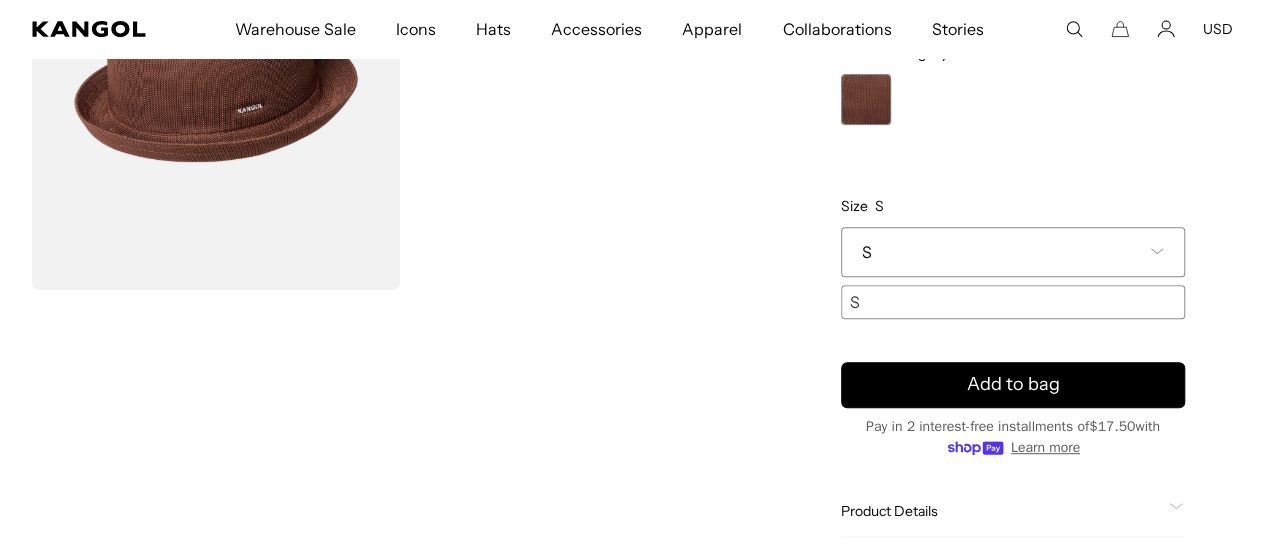 click on "S" at bounding box center [1013, 252] 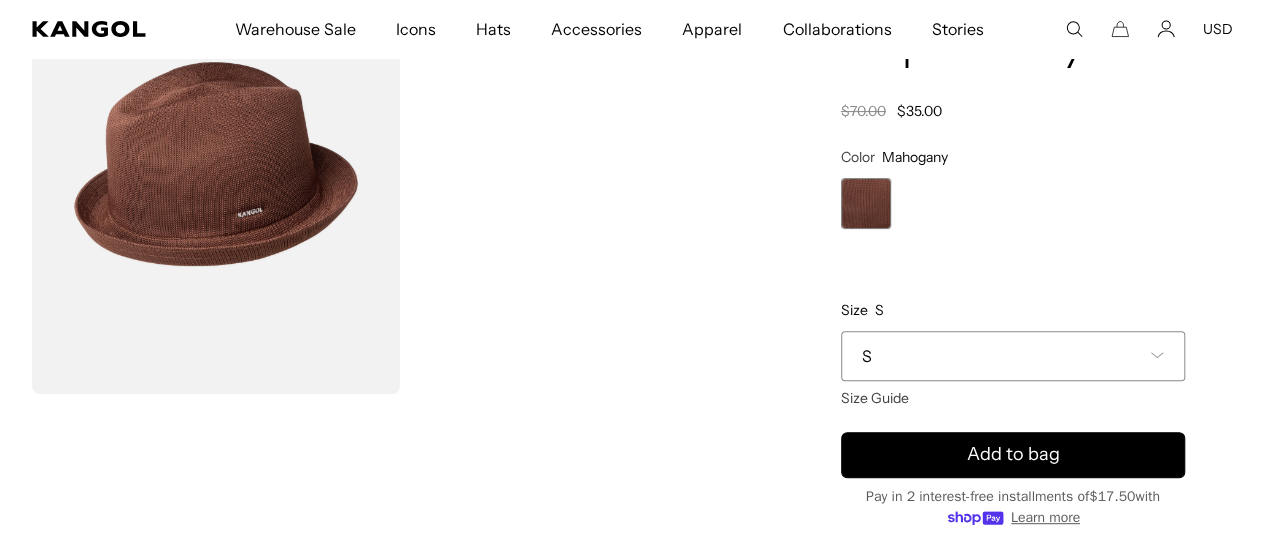 scroll, scrollTop: 0, scrollLeft: 0, axis: both 